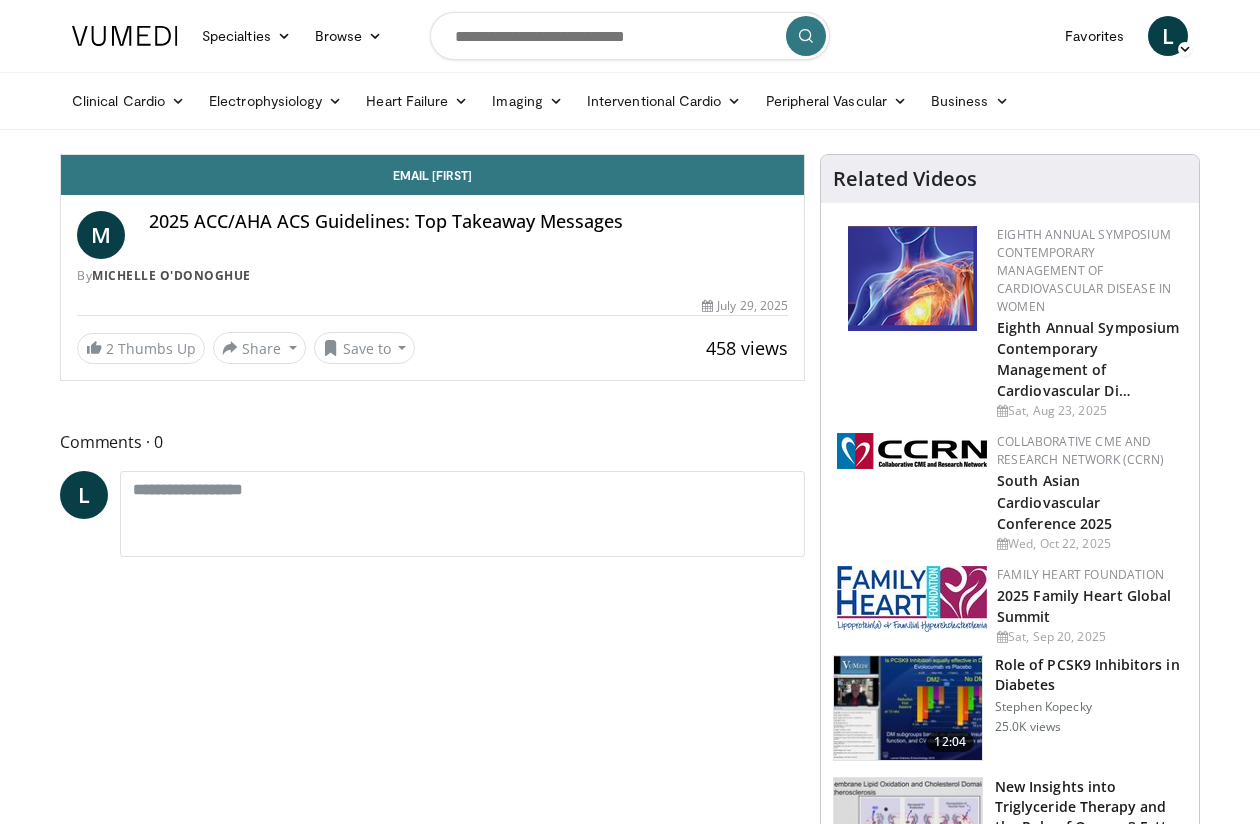 scroll, scrollTop: 0, scrollLeft: 0, axis: both 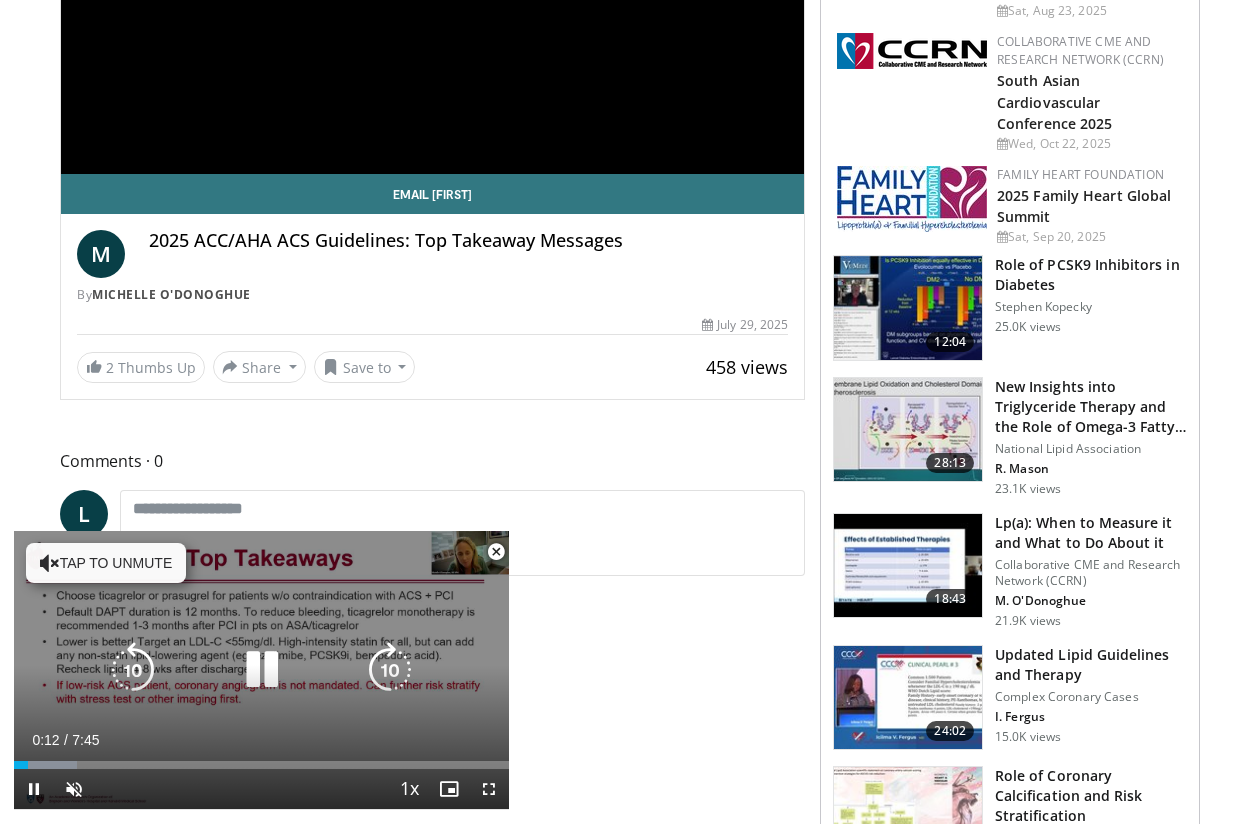 click on "Tap to unmute" at bounding box center [106, 563] 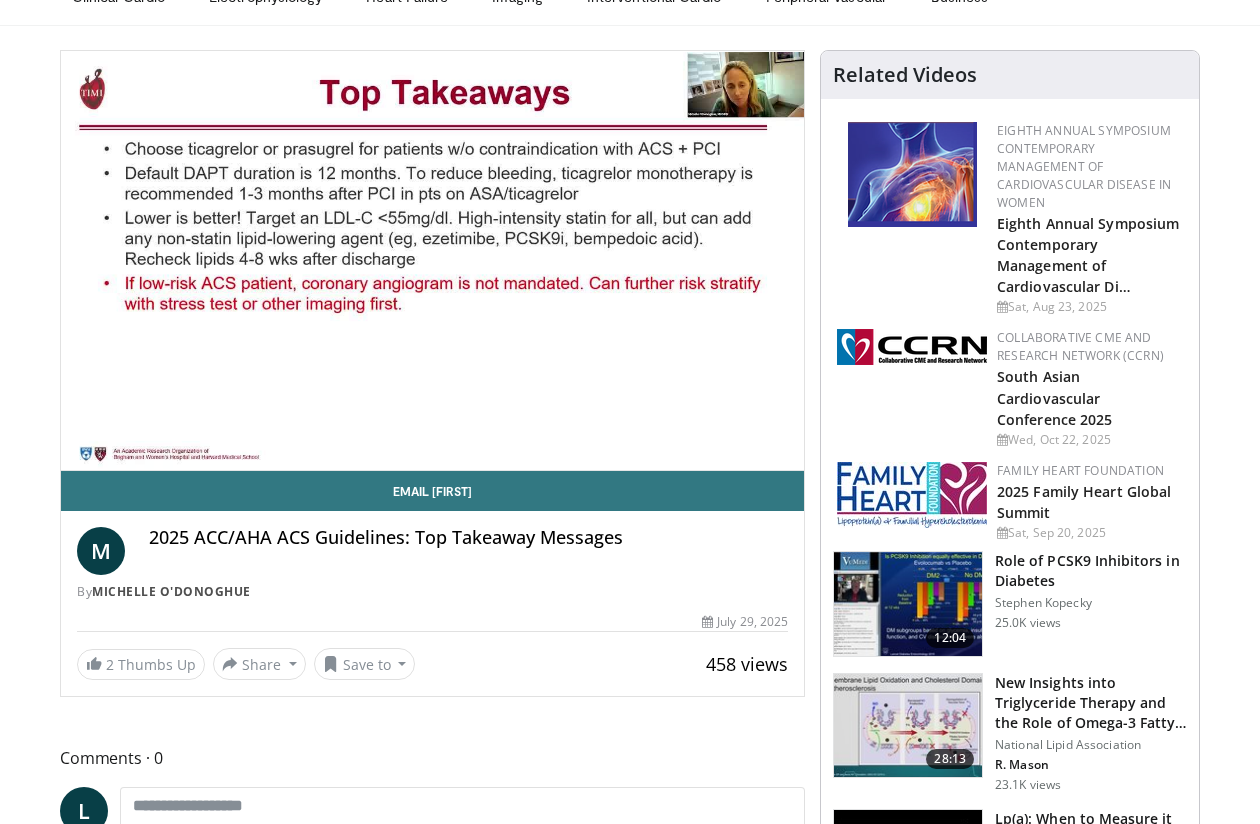 scroll, scrollTop: 100, scrollLeft: 0, axis: vertical 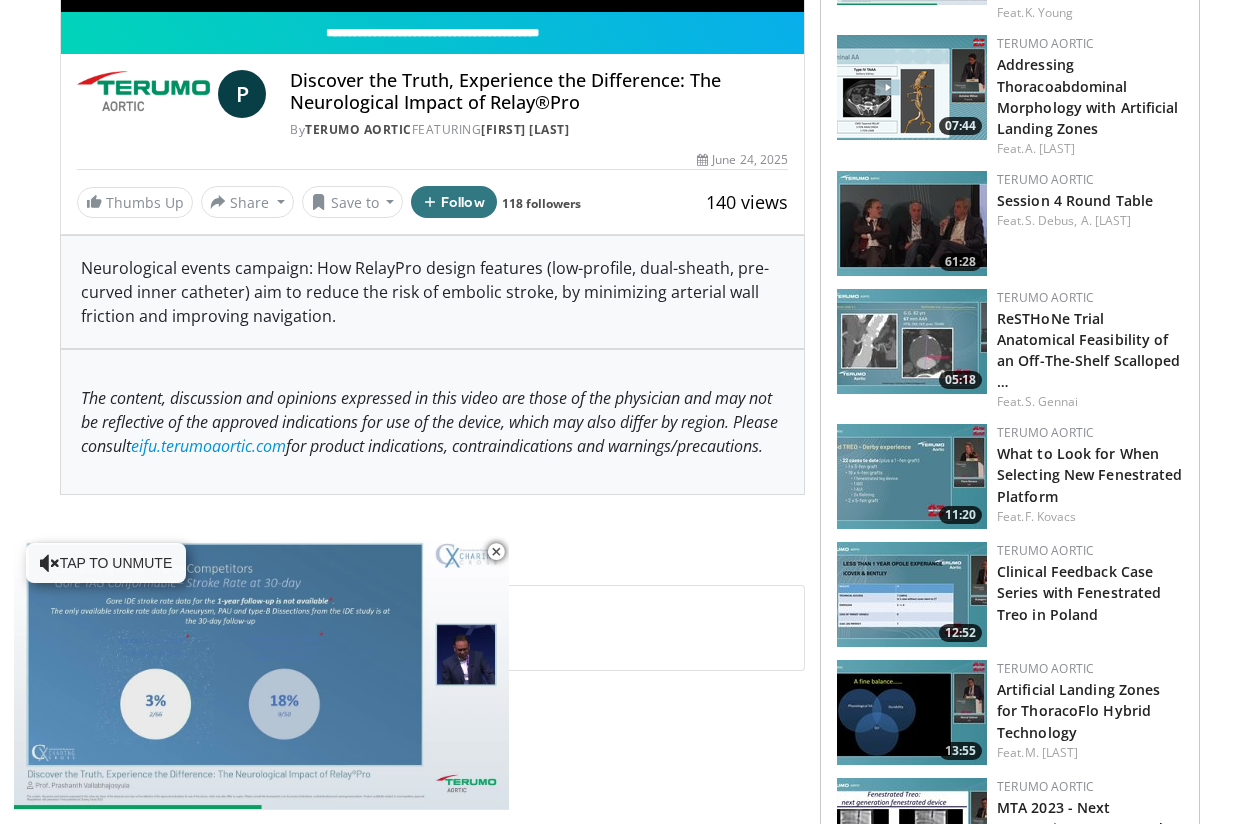 drag, startPoint x: 637, startPoint y: 616, endPoint x: 667, endPoint y: 765, distance: 151.99013 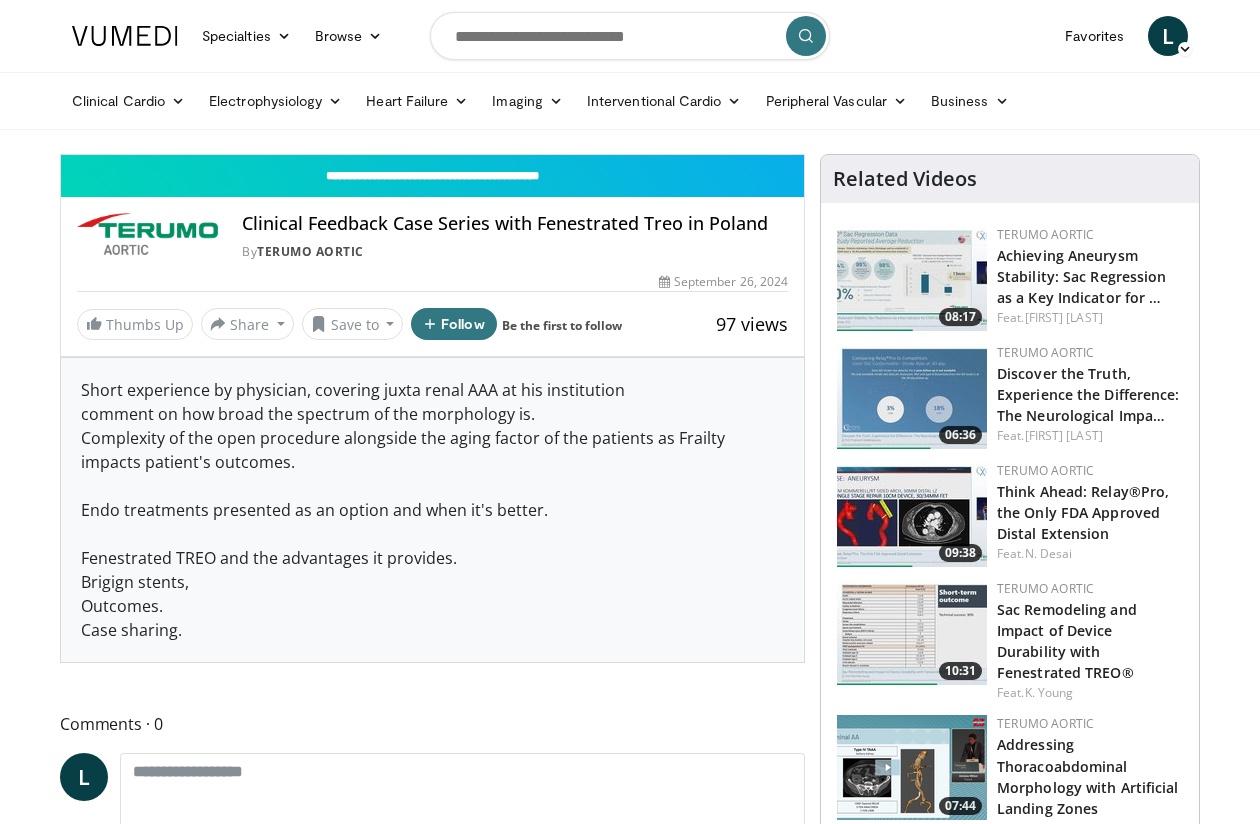 scroll, scrollTop: 0, scrollLeft: 0, axis: both 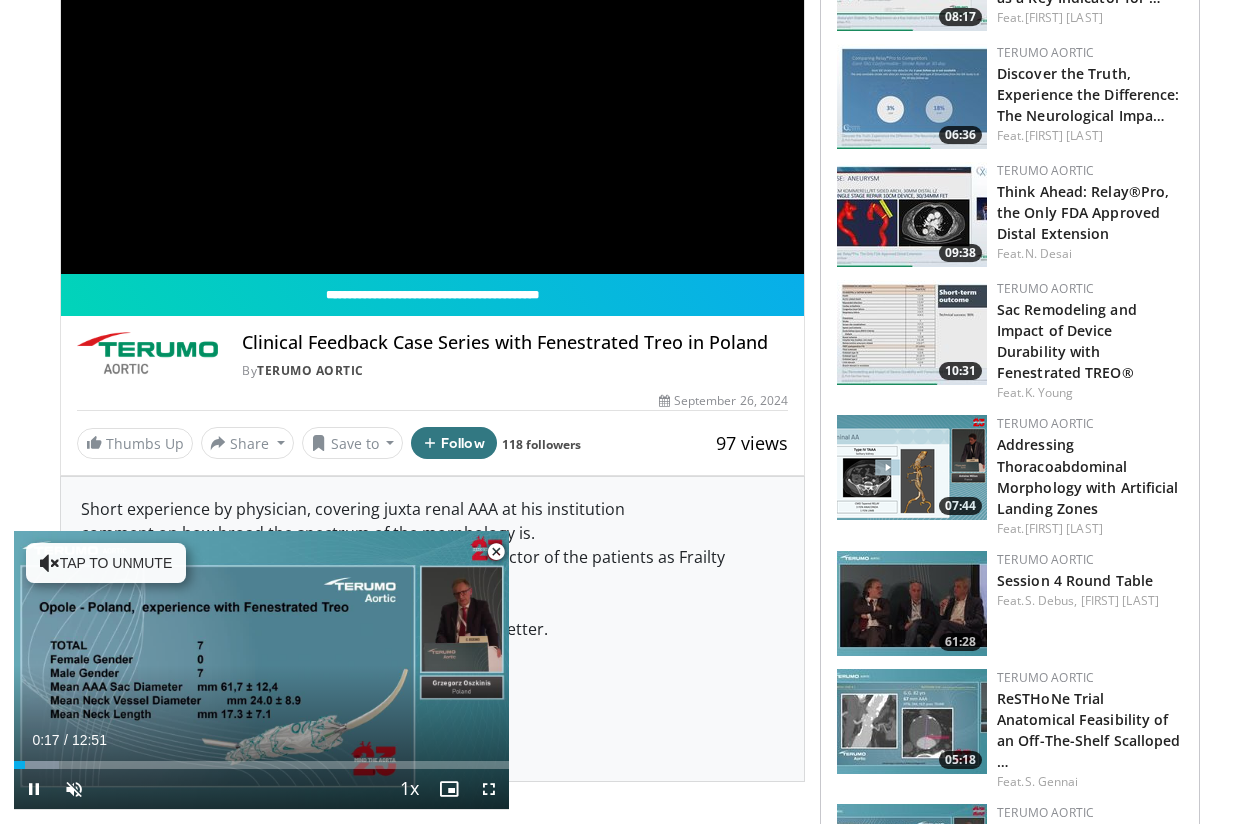 click at bounding box center [496, 552] 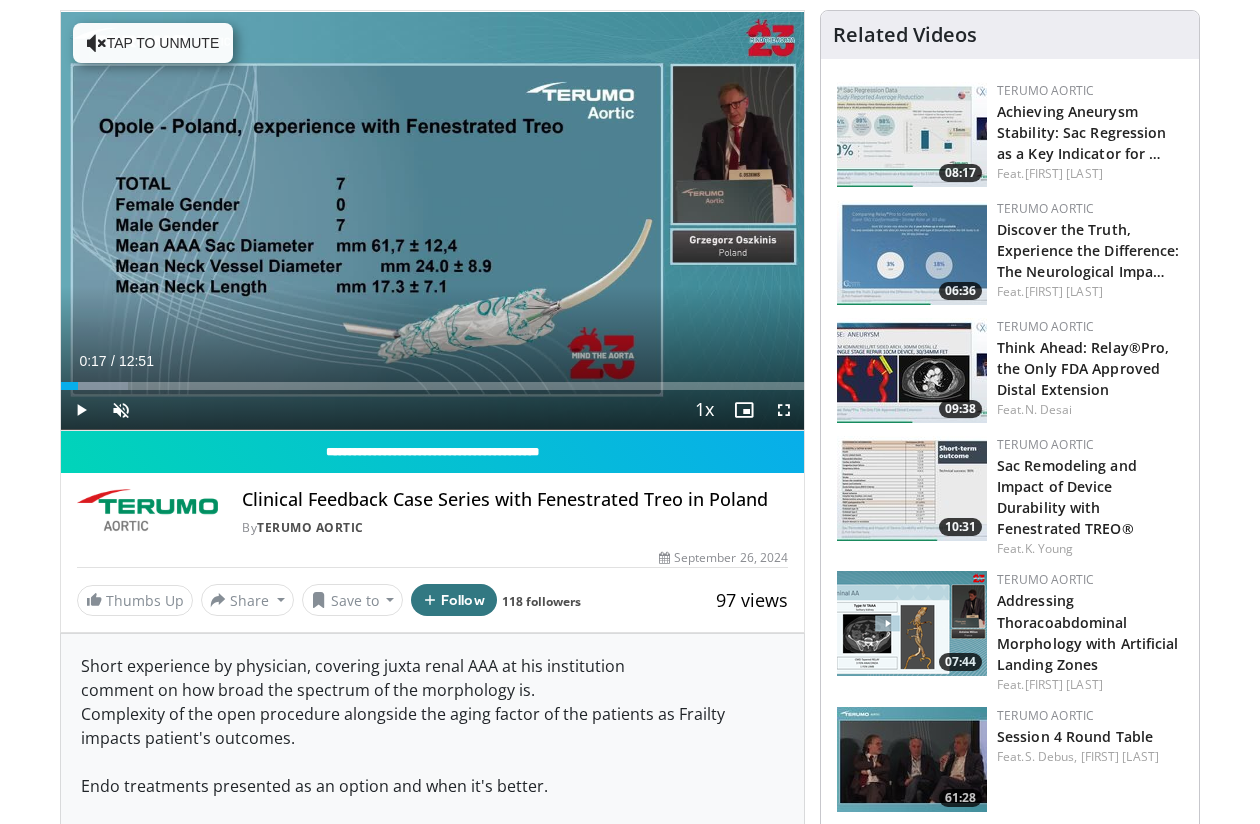 scroll, scrollTop: 100, scrollLeft: 0, axis: vertical 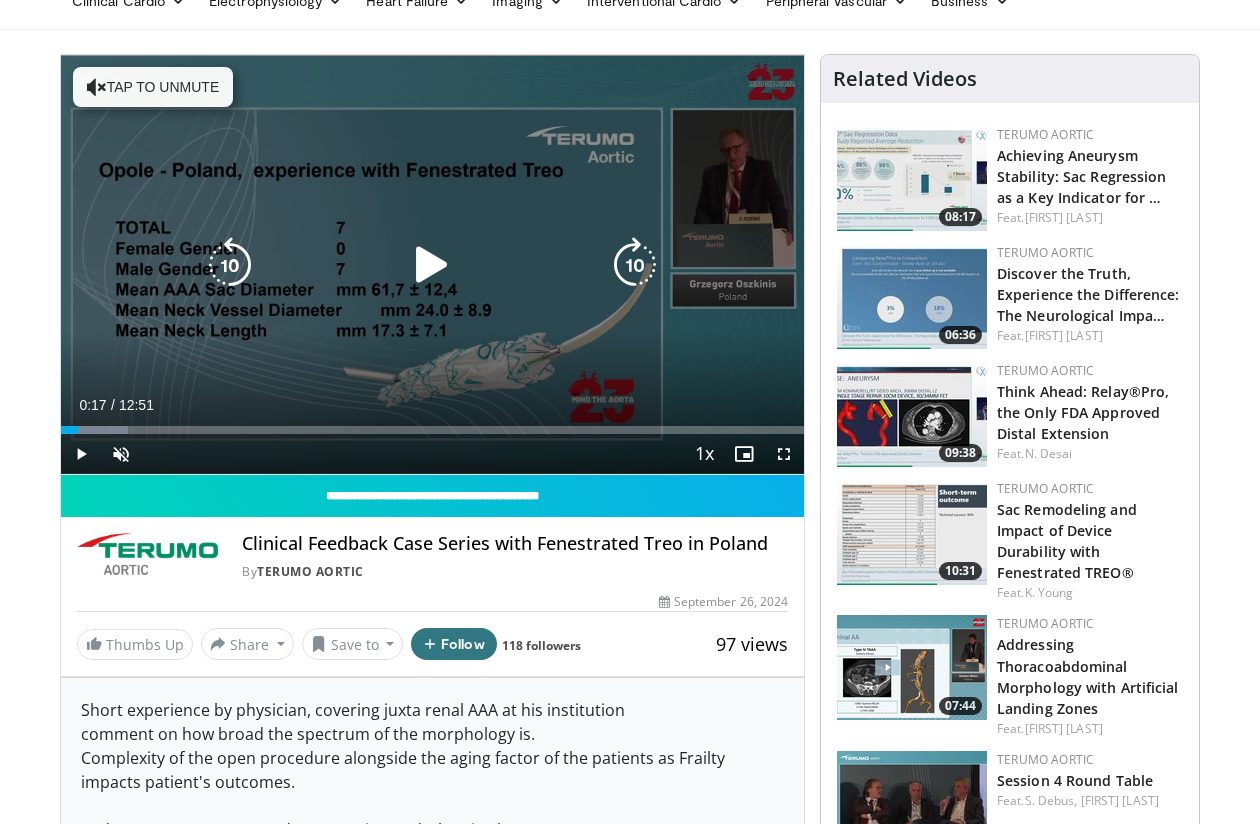 click on "10 seconds
Tap to unmute" at bounding box center [432, 264] 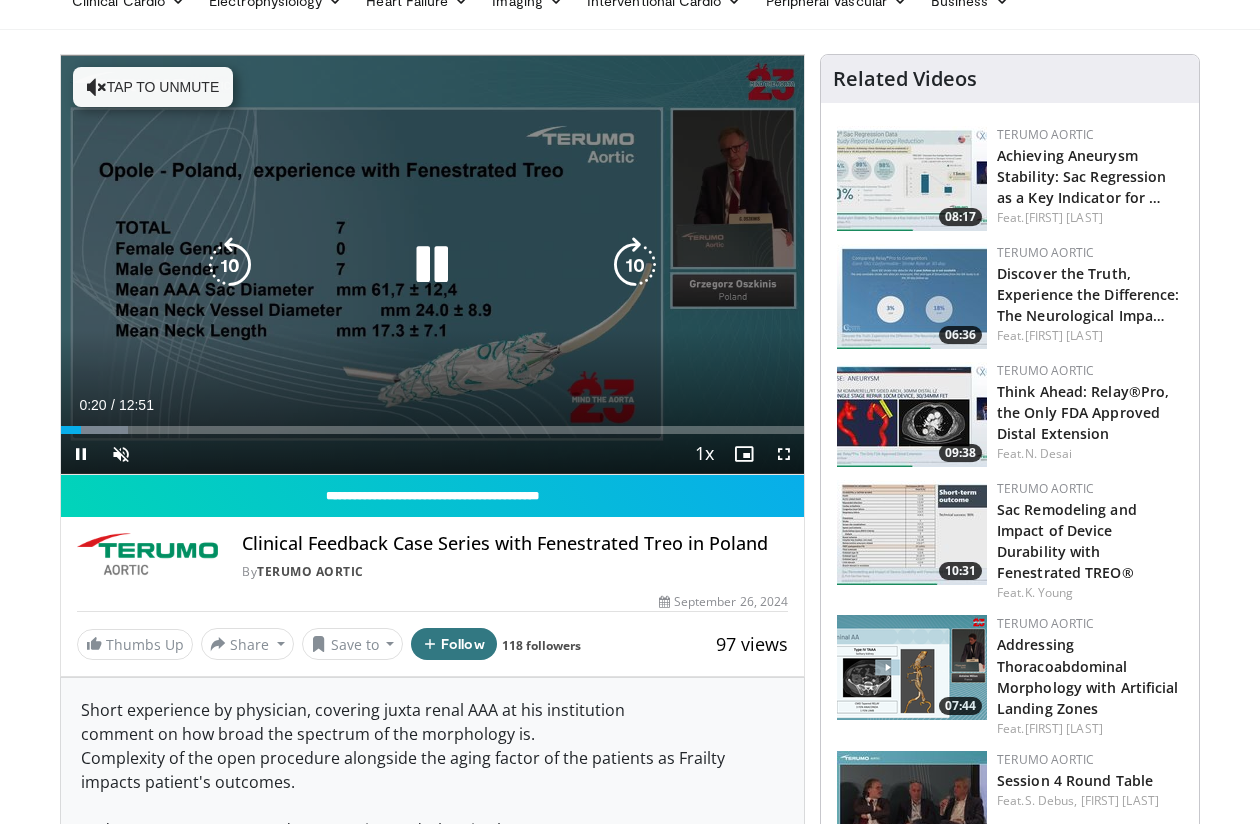 click at bounding box center [432, 265] 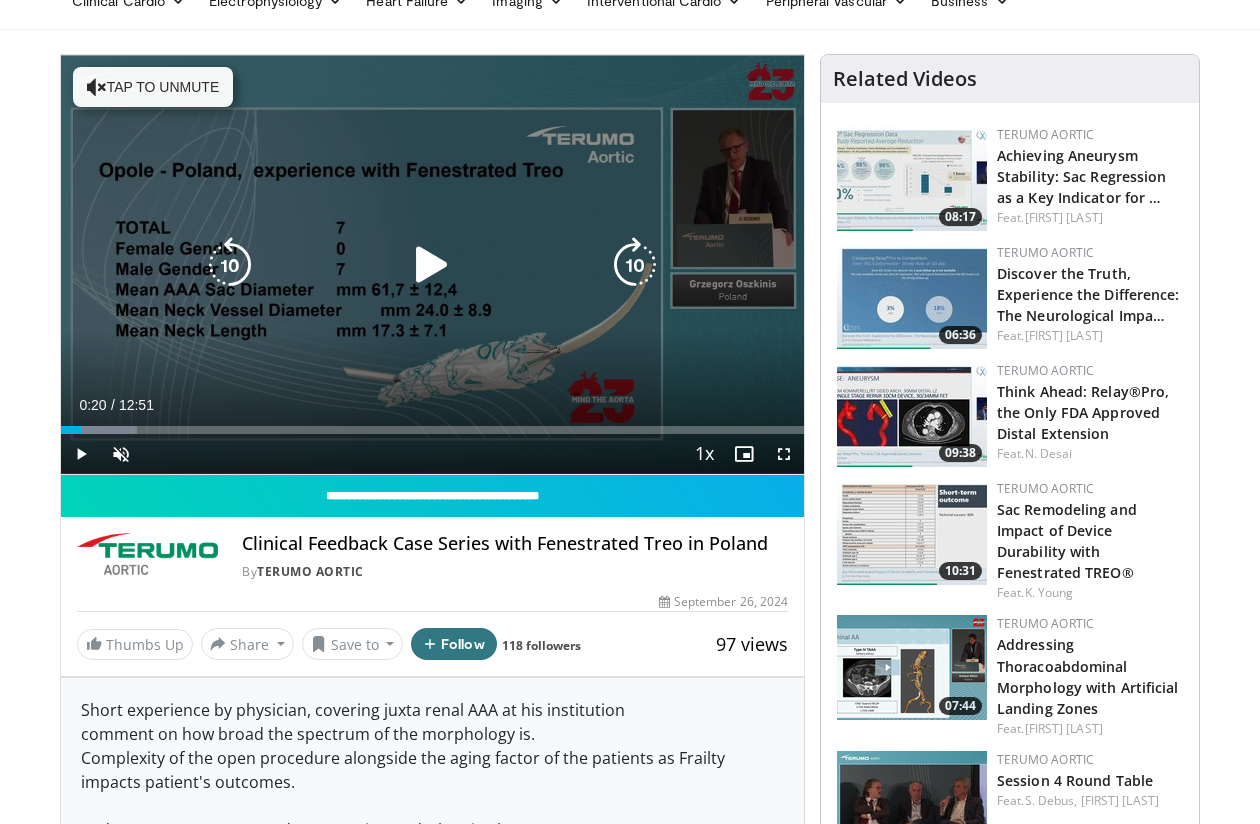 click at bounding box center (432, 265) 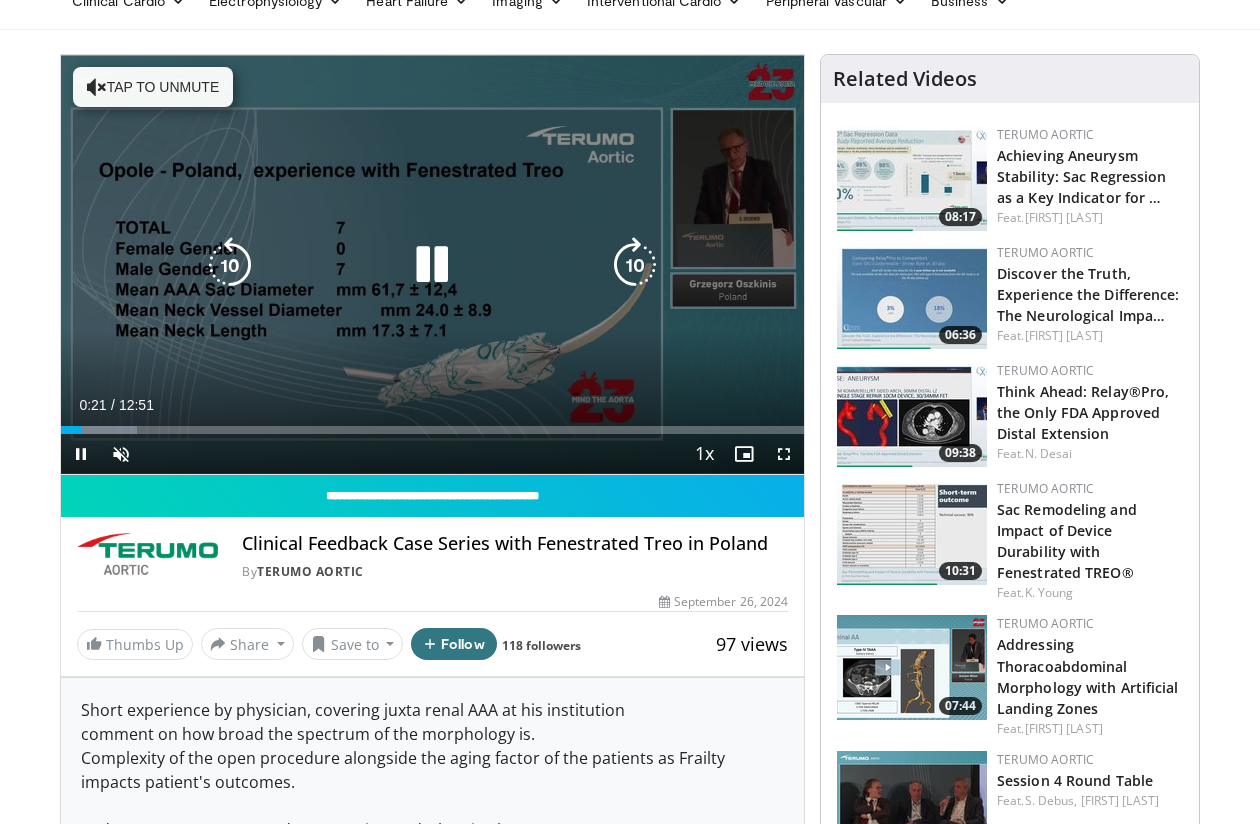 click at bounding box center [432, 265] 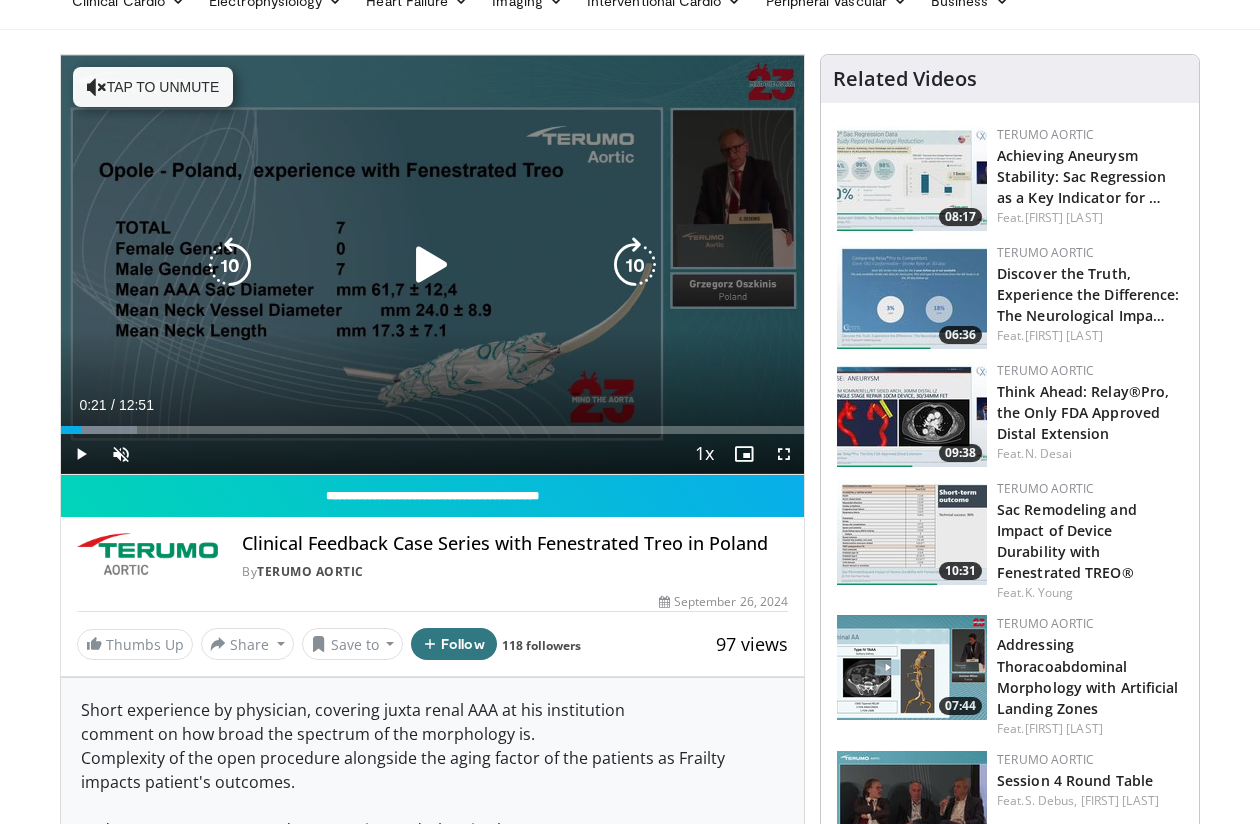 click on "10 seconds
Tap to unmute" at bounding box center (432, 264) 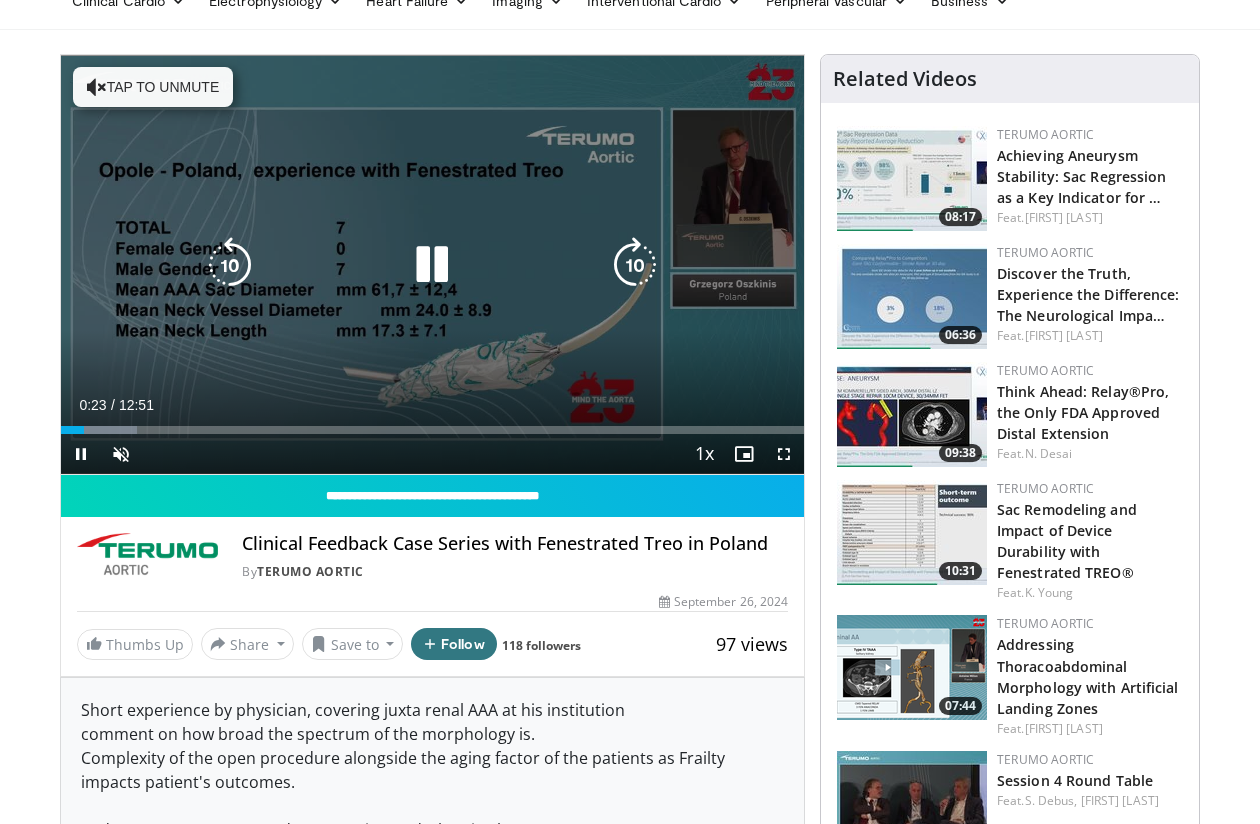 click on "10 seconds
Tap to unmute" at bounding box center (432, 264) 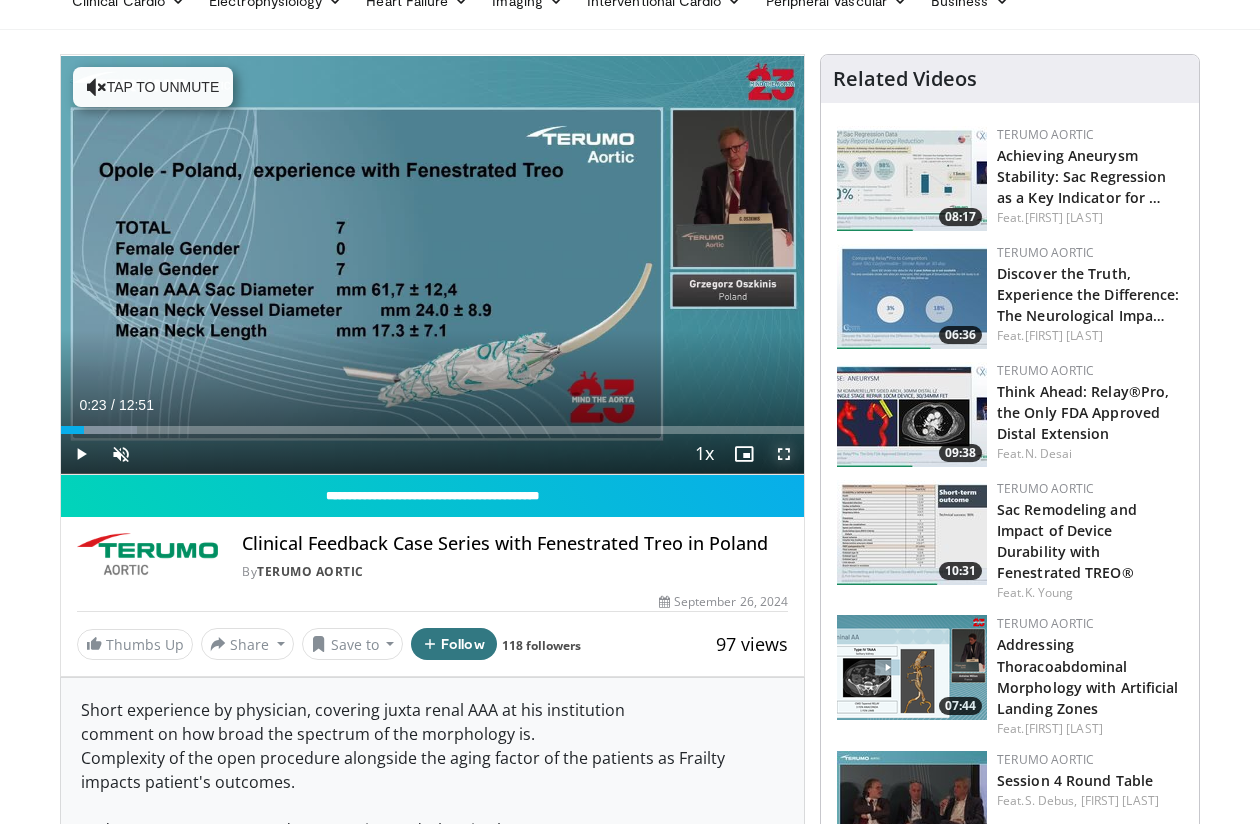 click at bounding box center (784, 454) 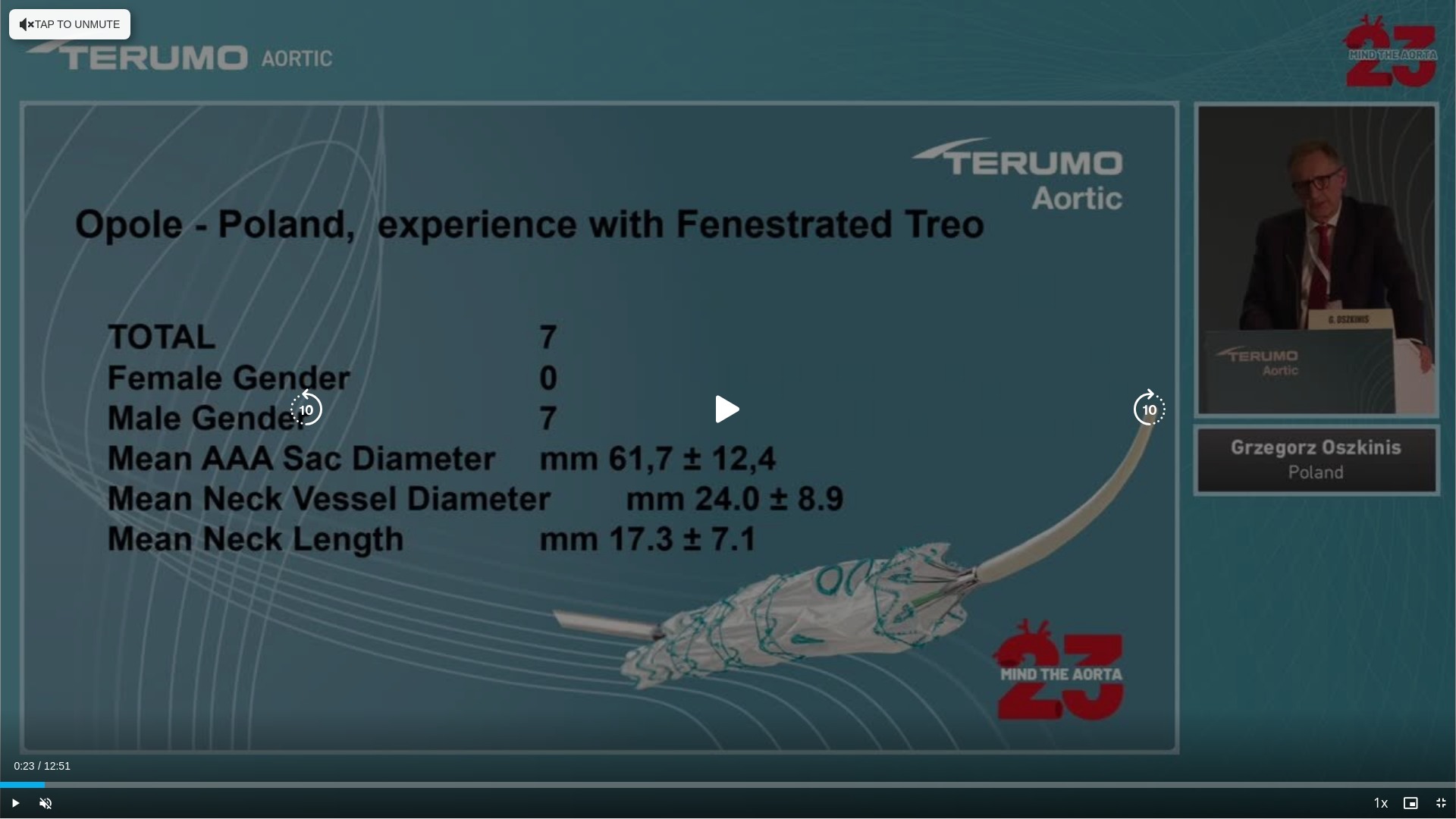 click at bounding box center (728, 410) 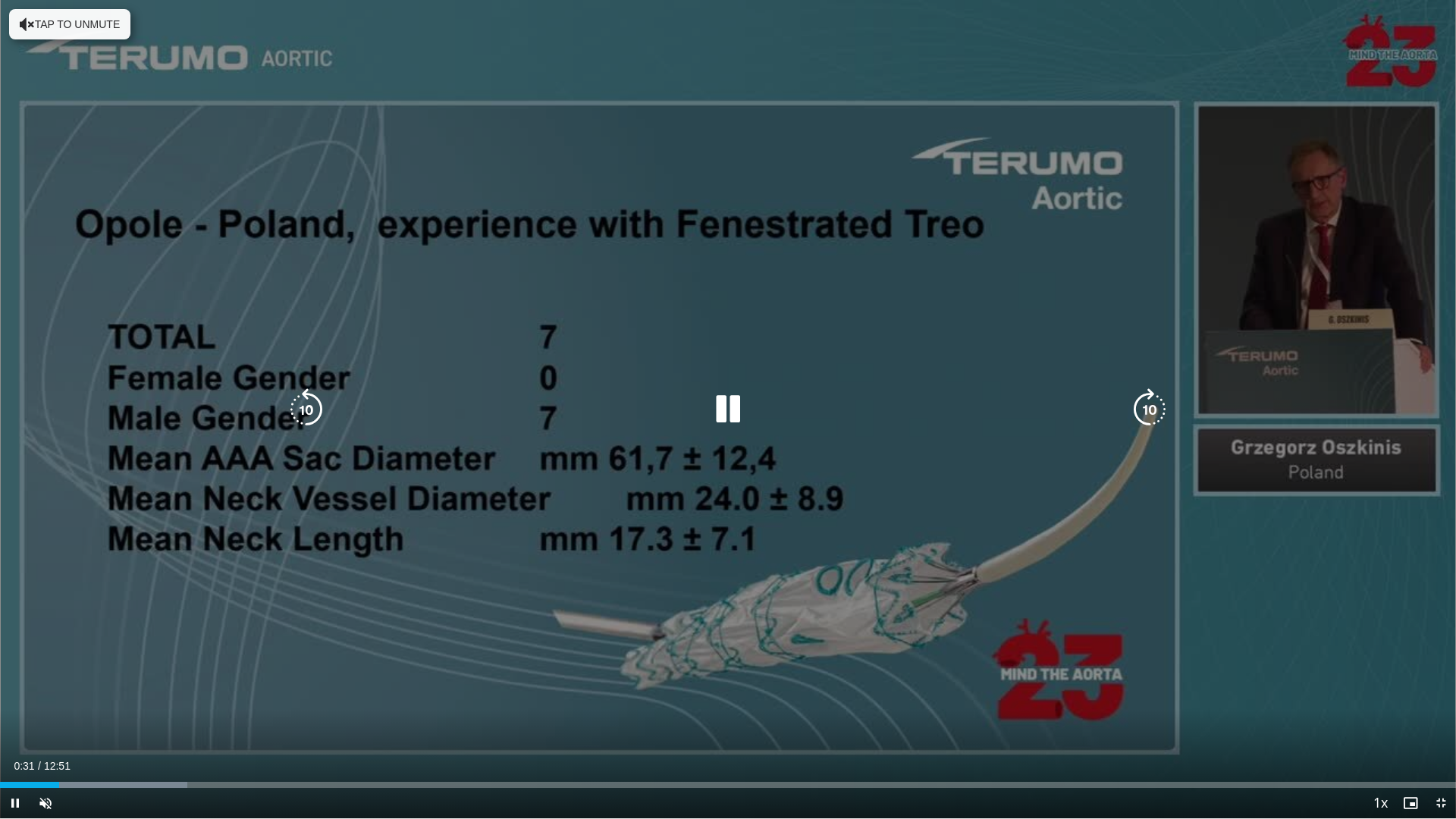 click on "10 seconds
Tap to unmute" at bounding box center [728, 409] 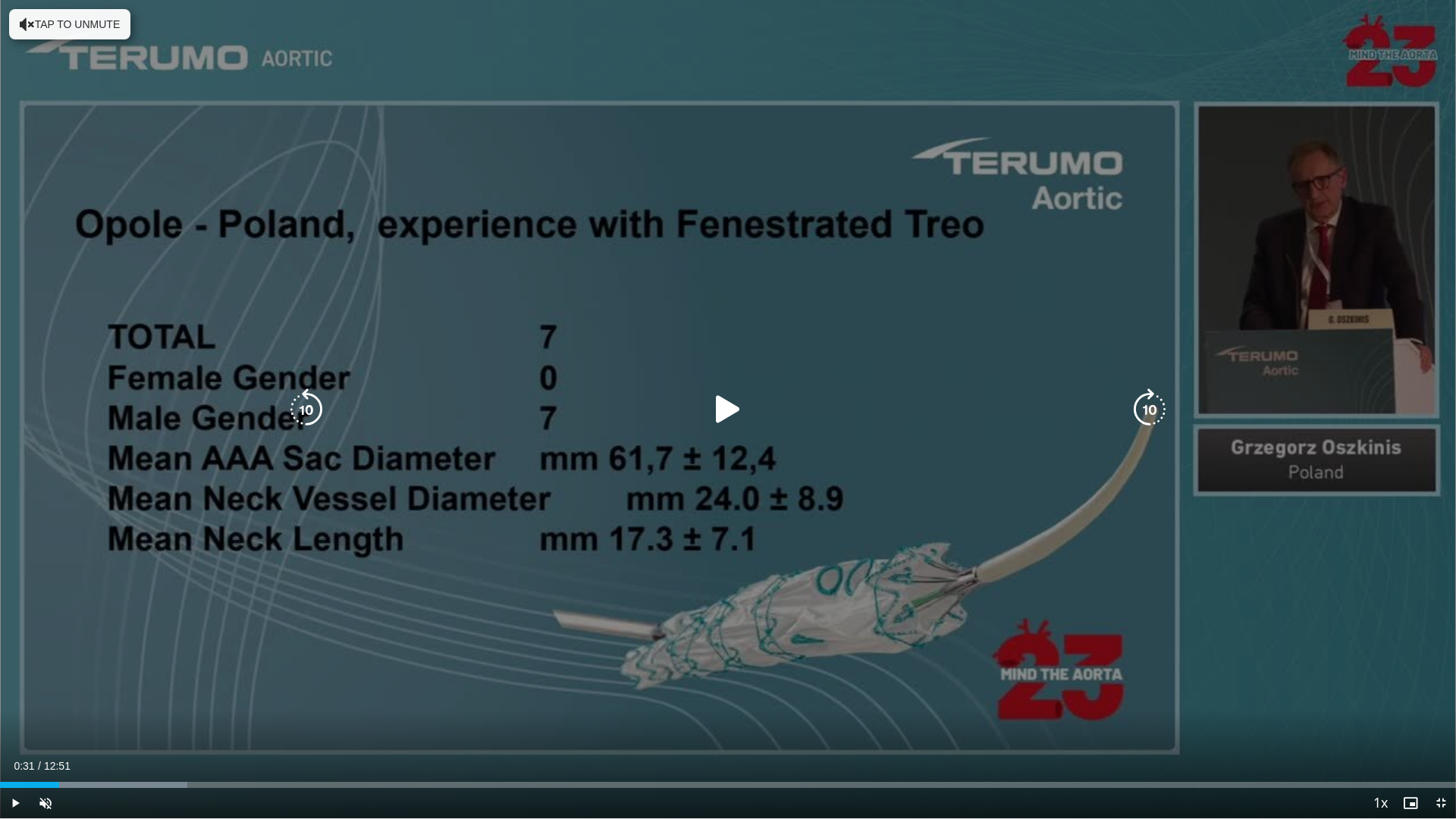 click on "10 seconds
Tap to unmute" at bounding box center [728, 409] 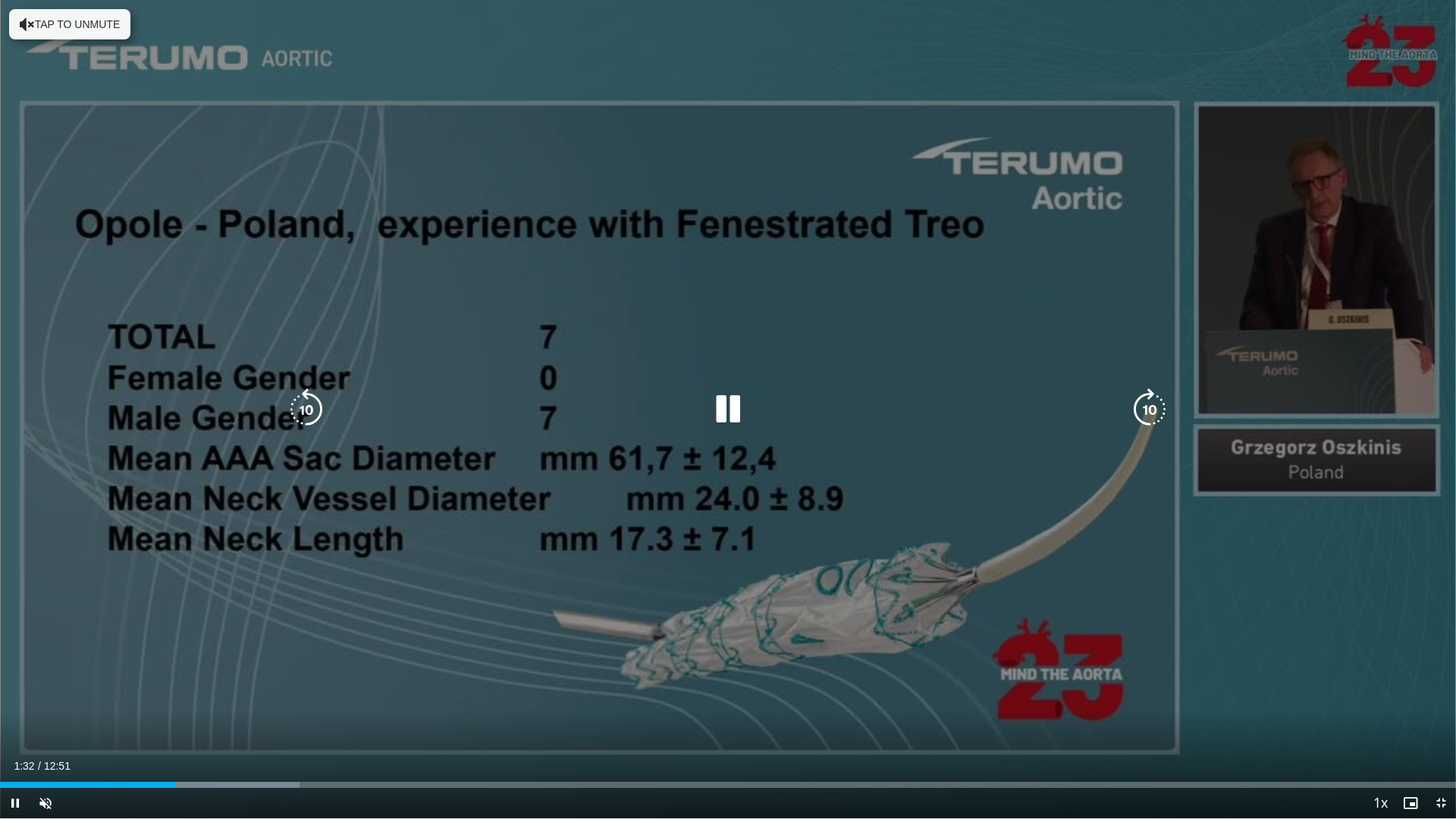 click at bounding box center (1150, 410) 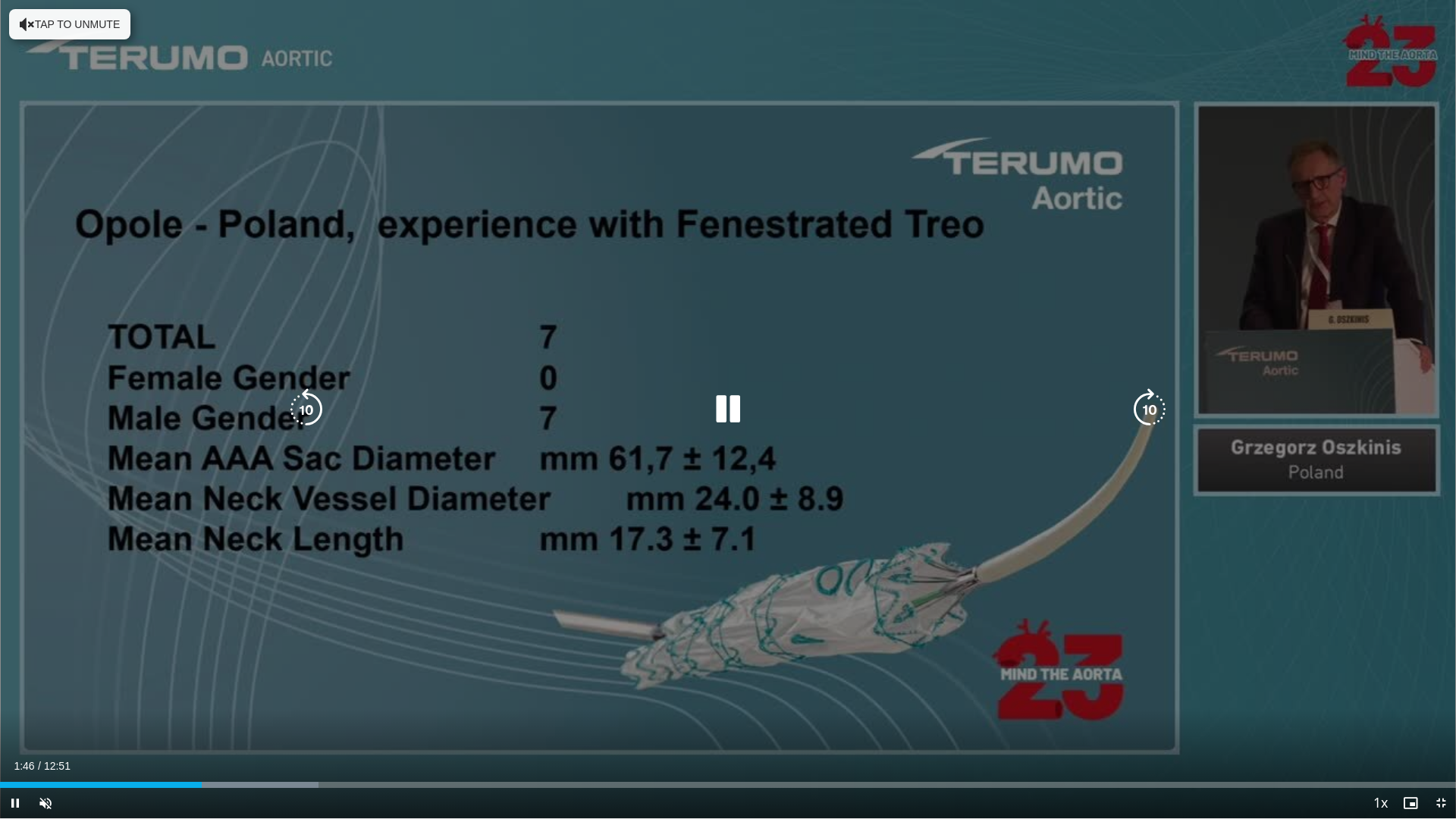 click at bounding box center (728, 410) 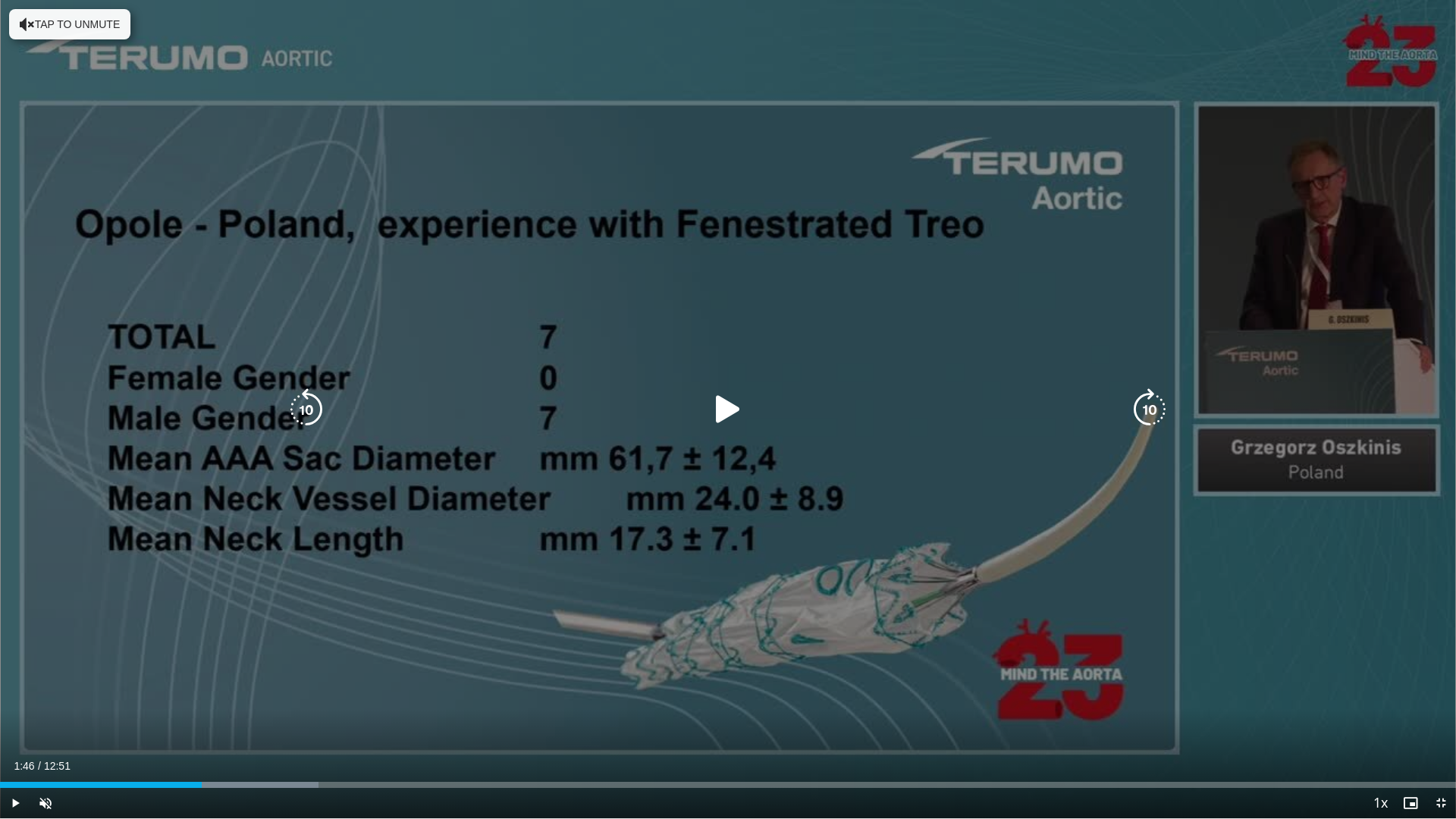 click on "10 seconds
Tap to unmute" at bounding box center (728, 409) 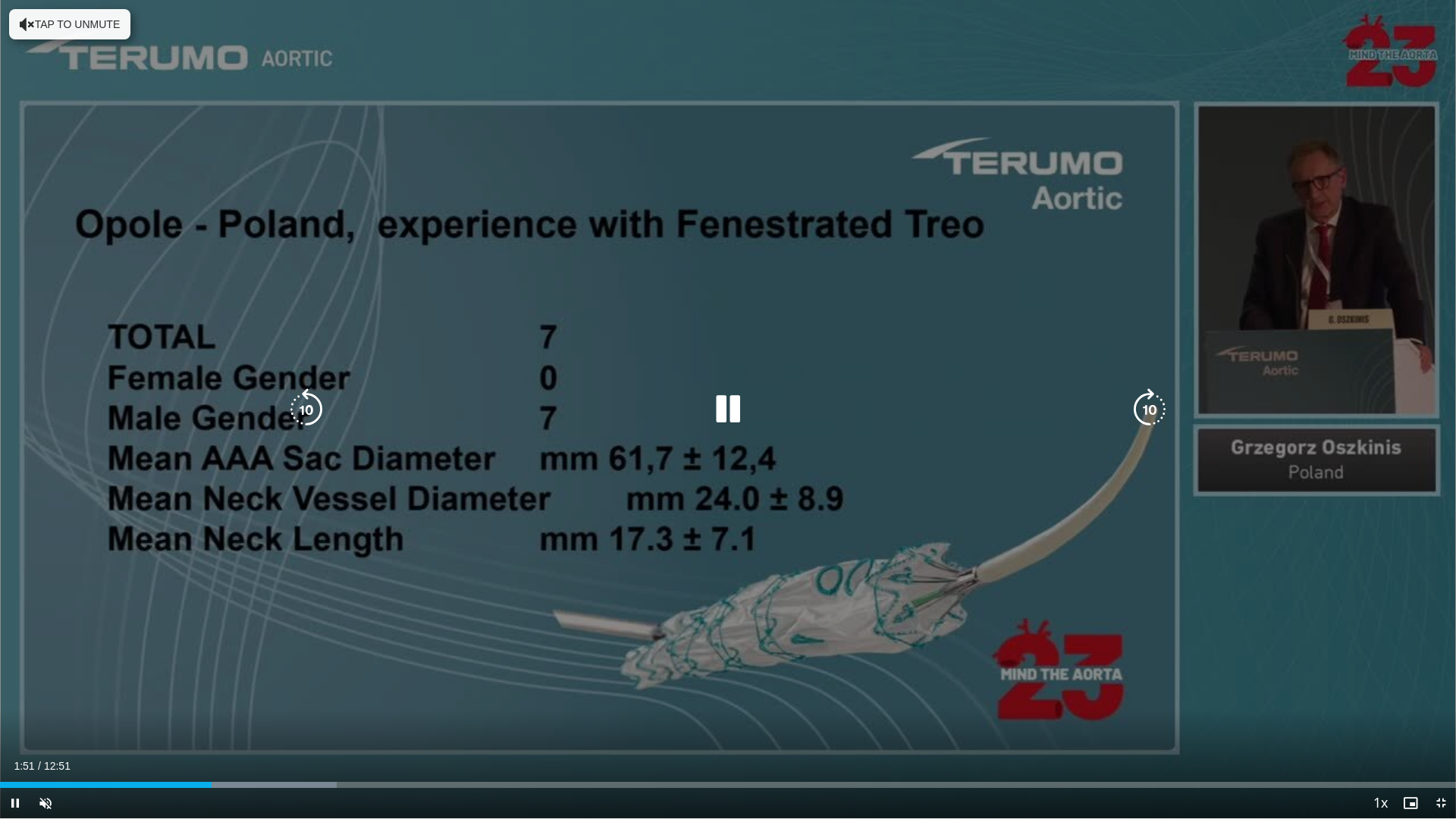 click on "Tap to unmute" at bounding box center (70, 24) 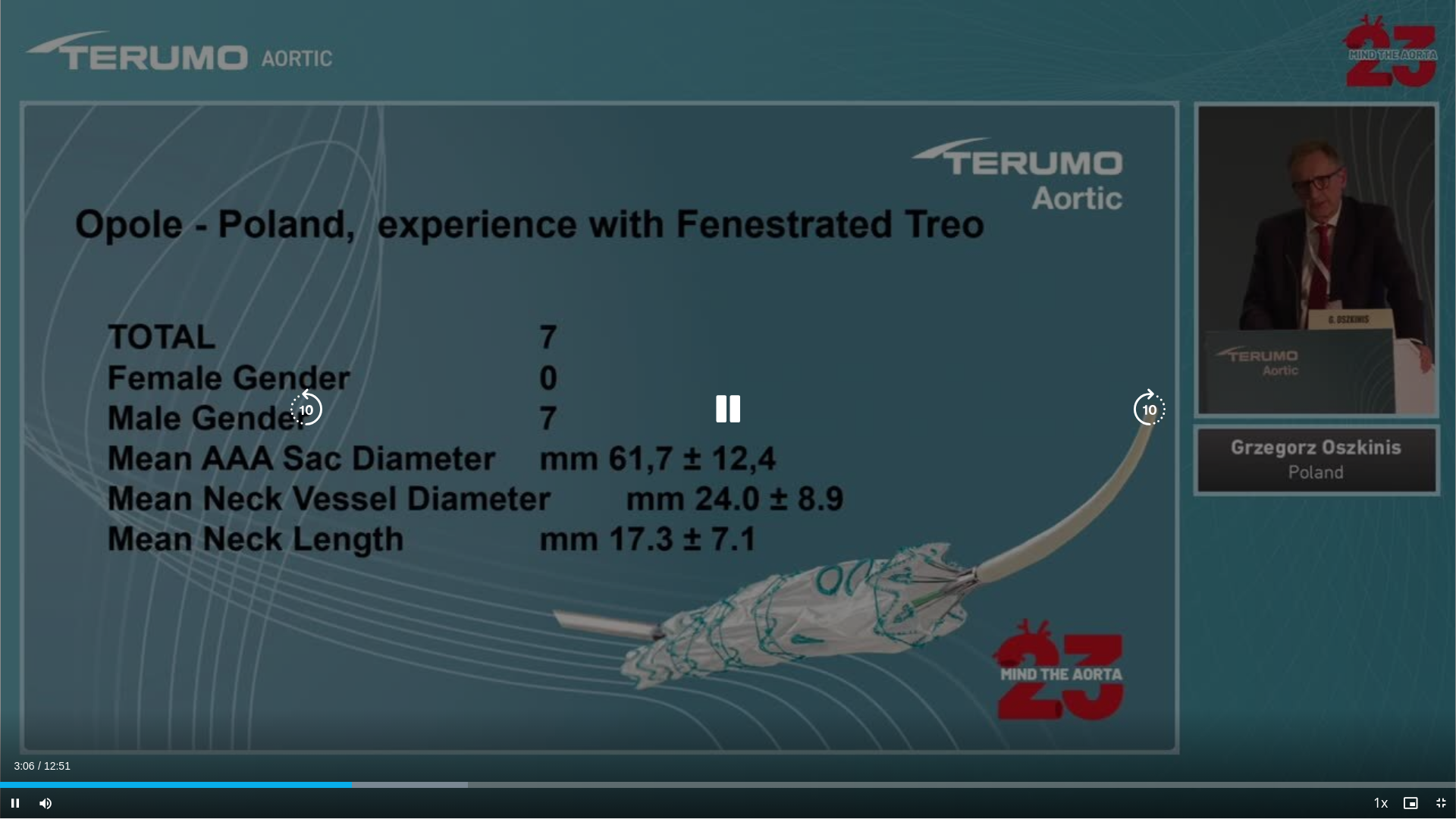 click on "10 seconds
Tap to unmute" at bounding box center (728, 409) 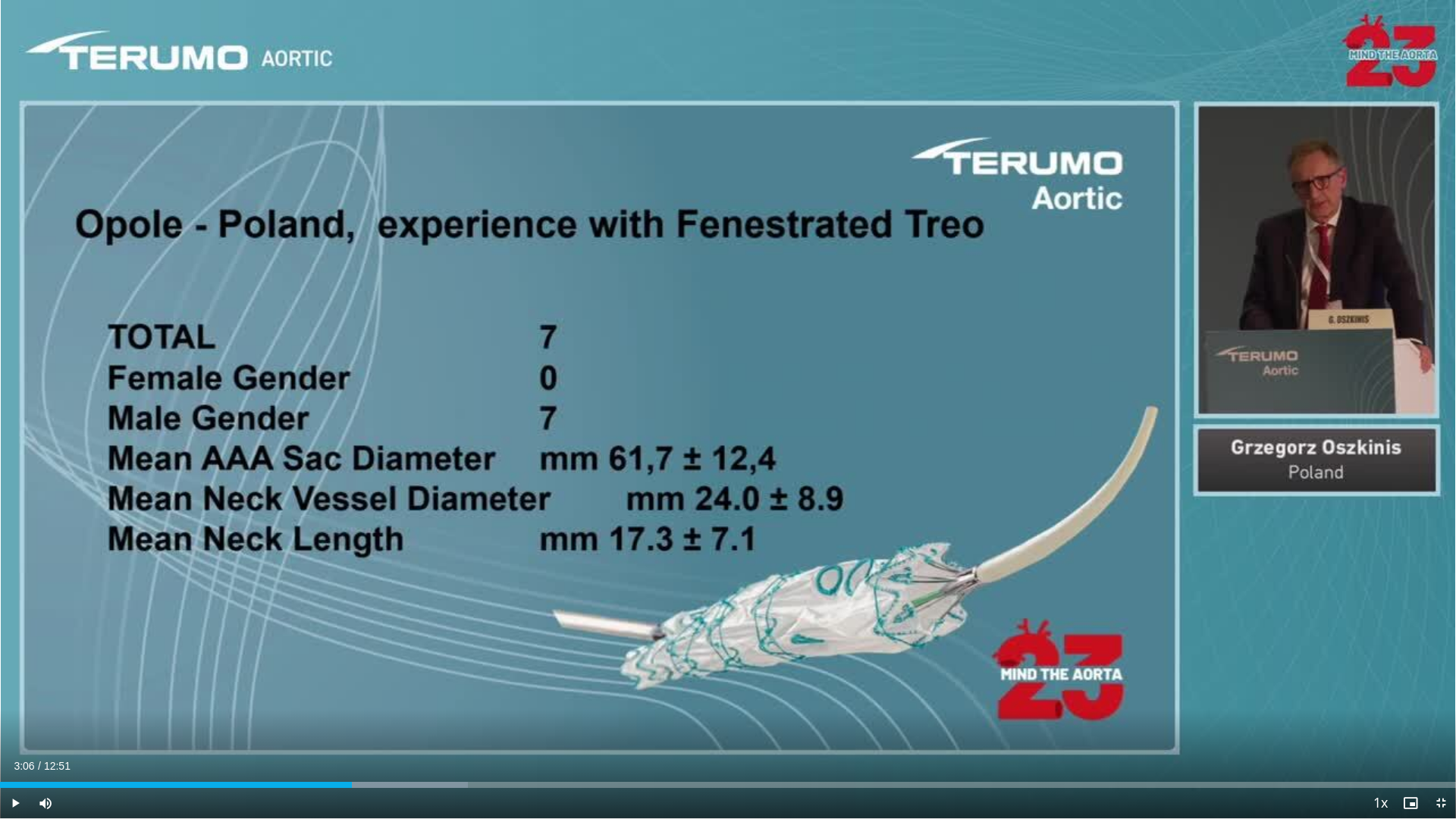 click on "Current Time  3:06 / Duration  12:51" at bounding box center (728, 766) 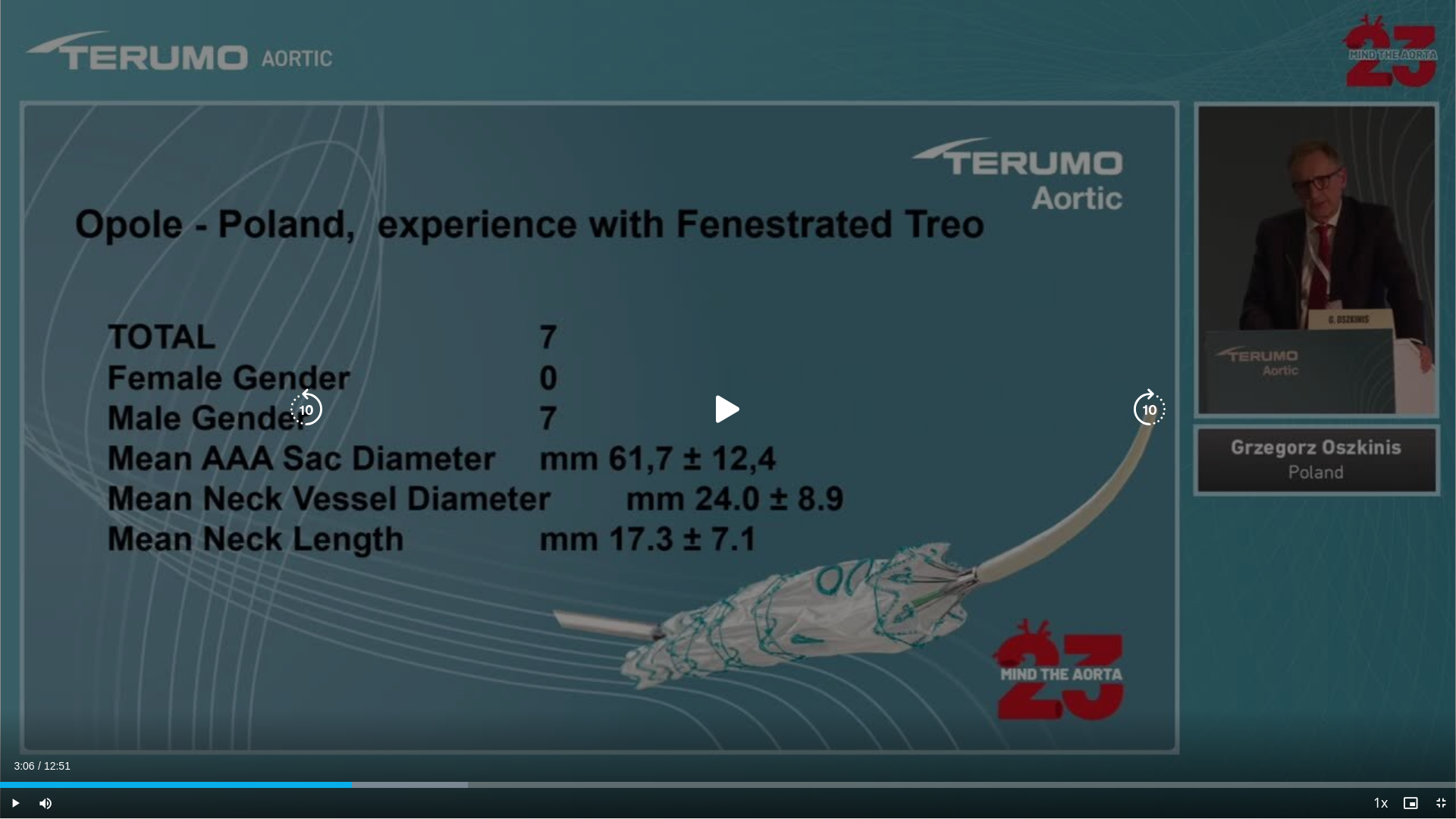 click on "10 seconds
Tap to unmute" at bounding box center (728, 409) 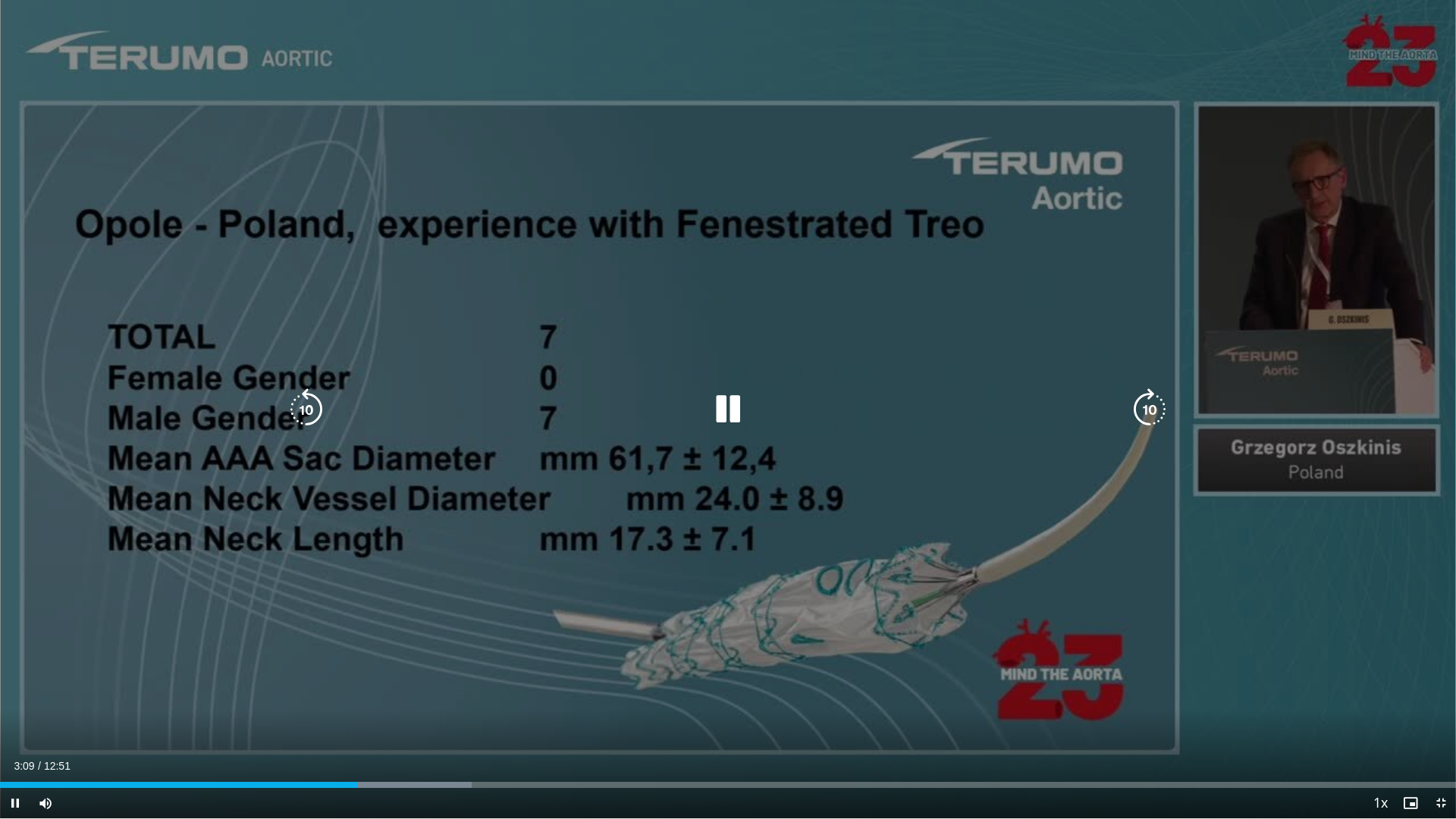 click at bounding box center (1150, 410) 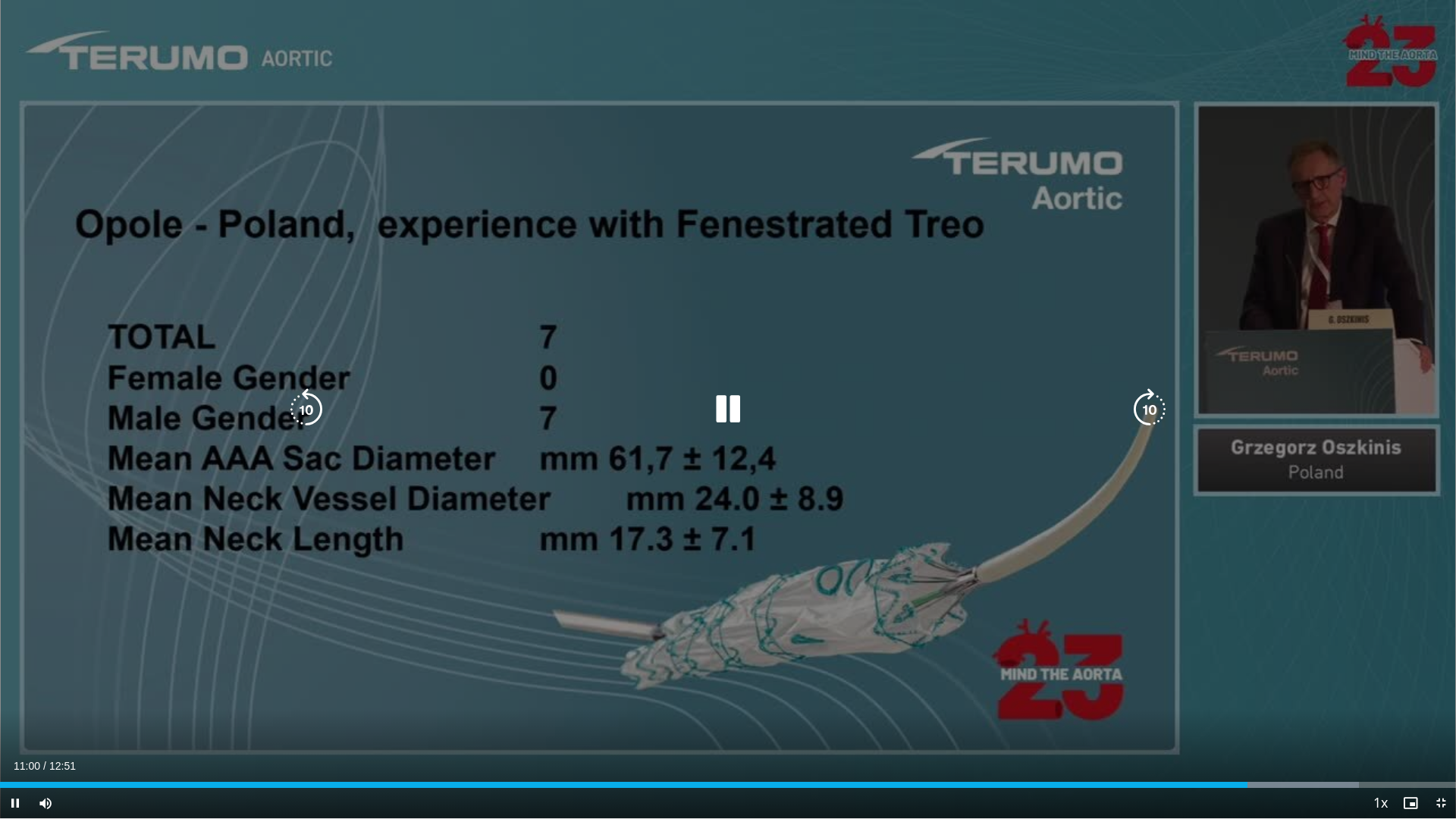 click on "10 seconds
Tap to unmute" at bounding box center [728, 409] 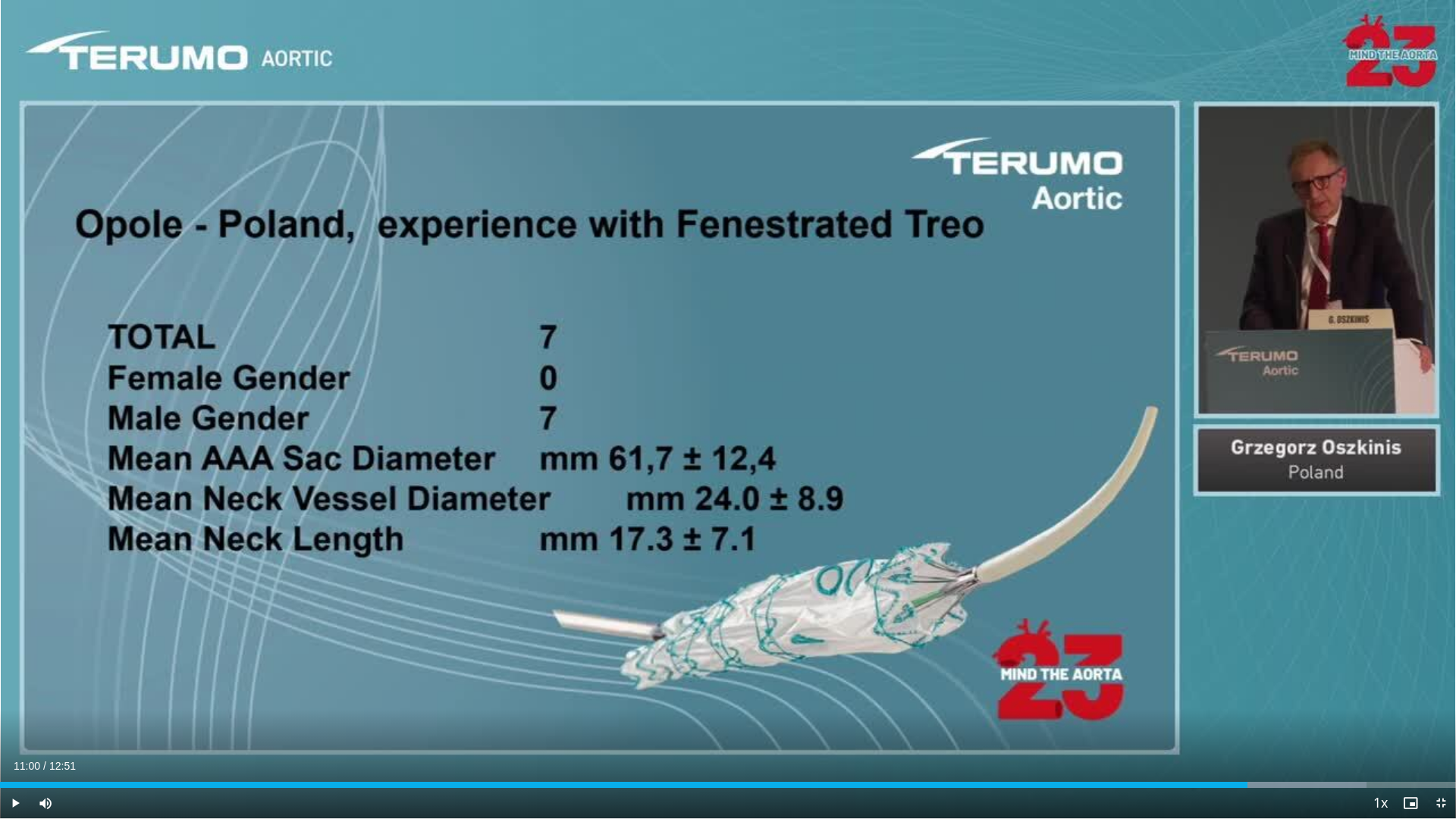 click on "Current Time  11:00 / Duration  12:51" at bounding box center [728, 766] 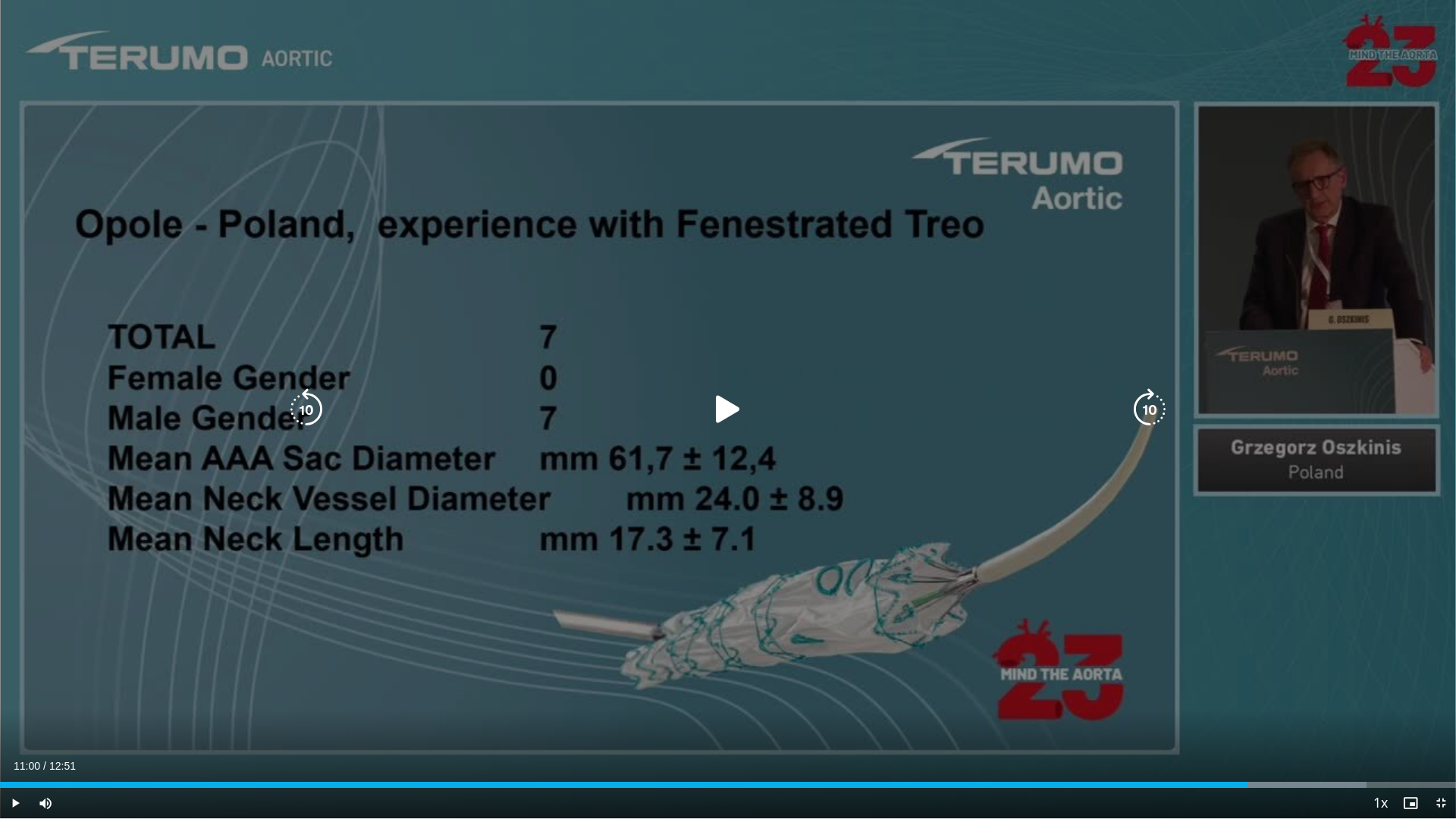 click on "10 seconds
Tap to unmute" at bounding box center [728, 409] 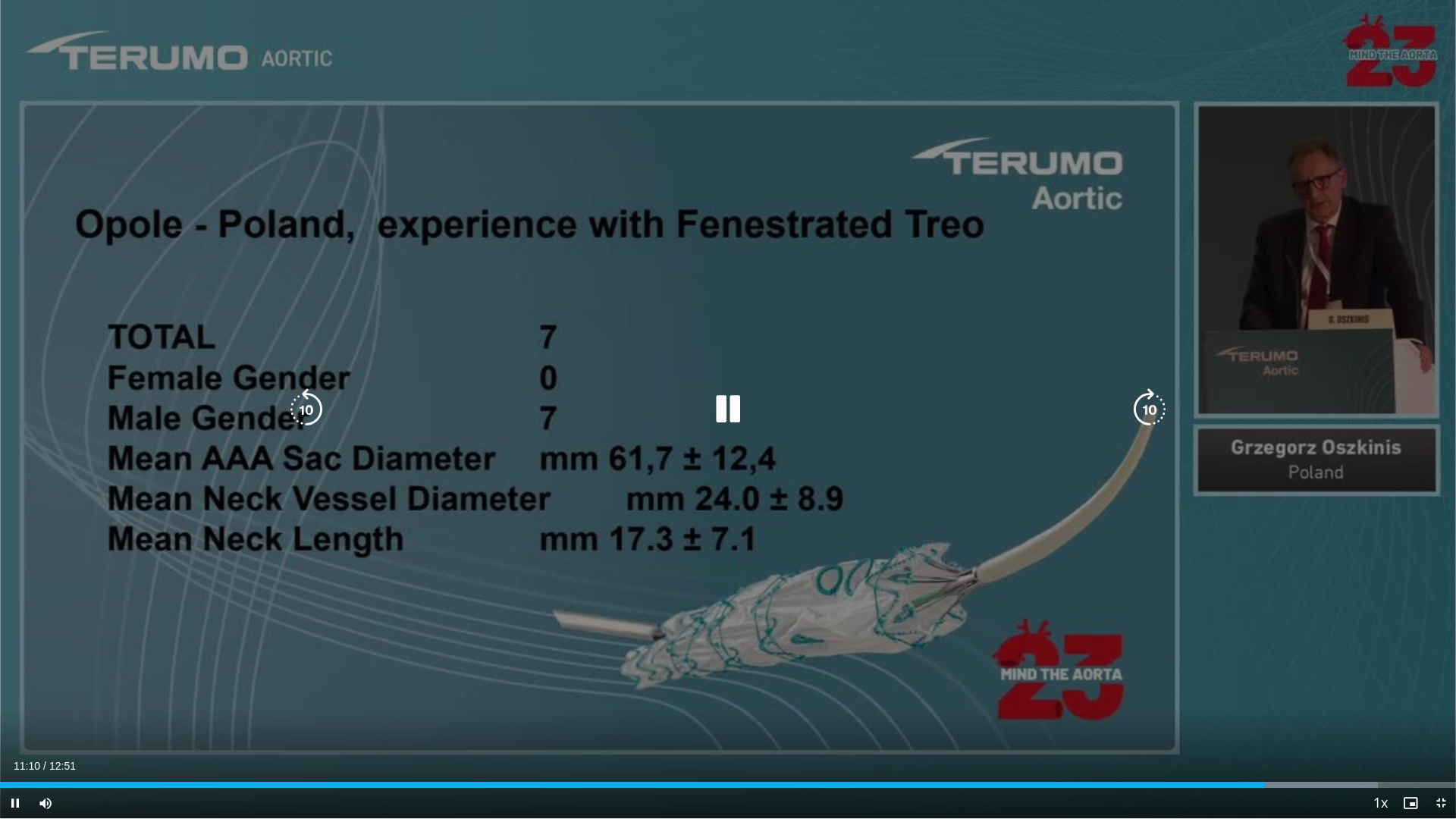 click on "10 seconds" at bounding box center [736, 17] 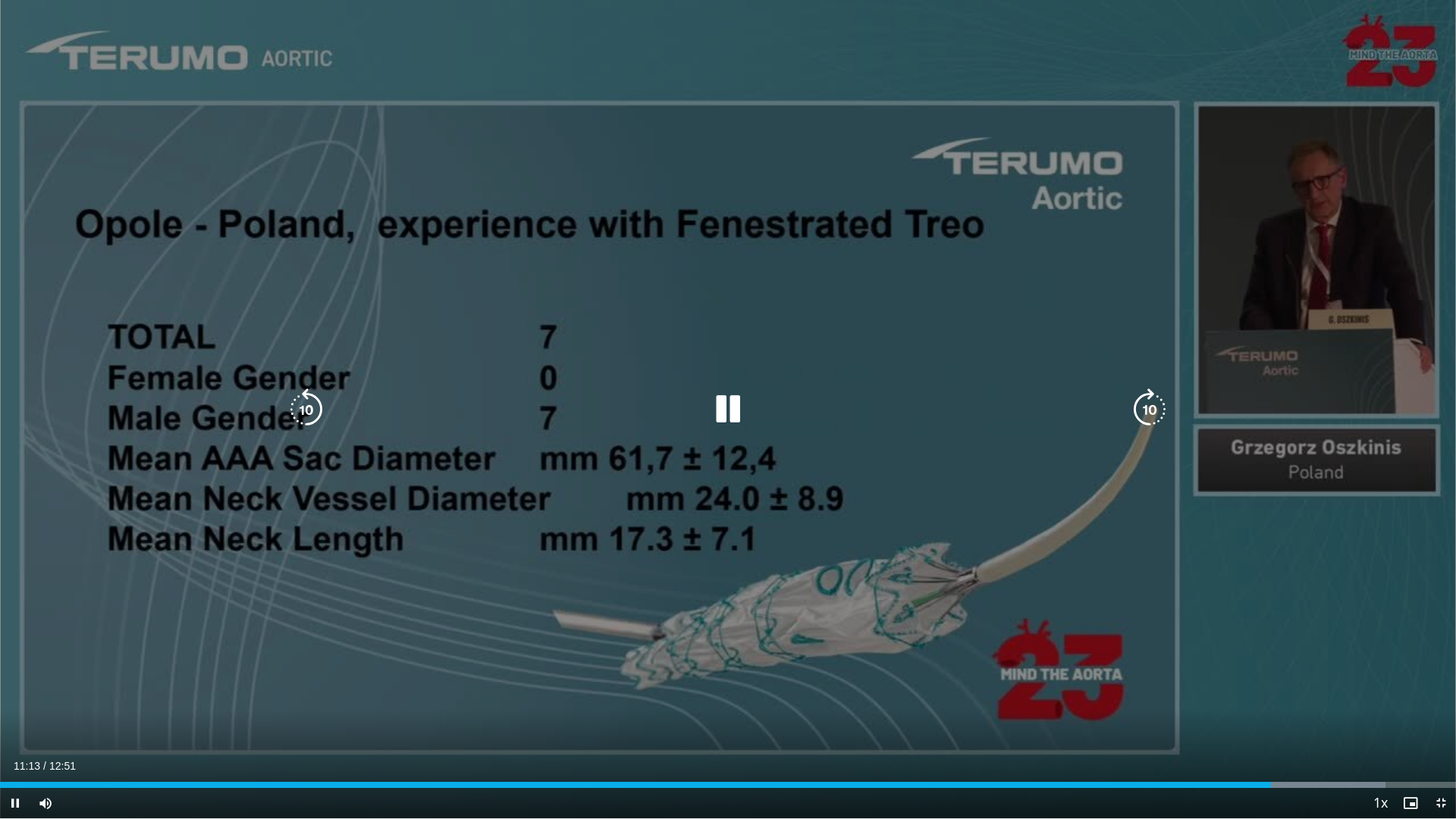 click on "10 seconds
Tap to unmute" at bounding box center (728, 409) 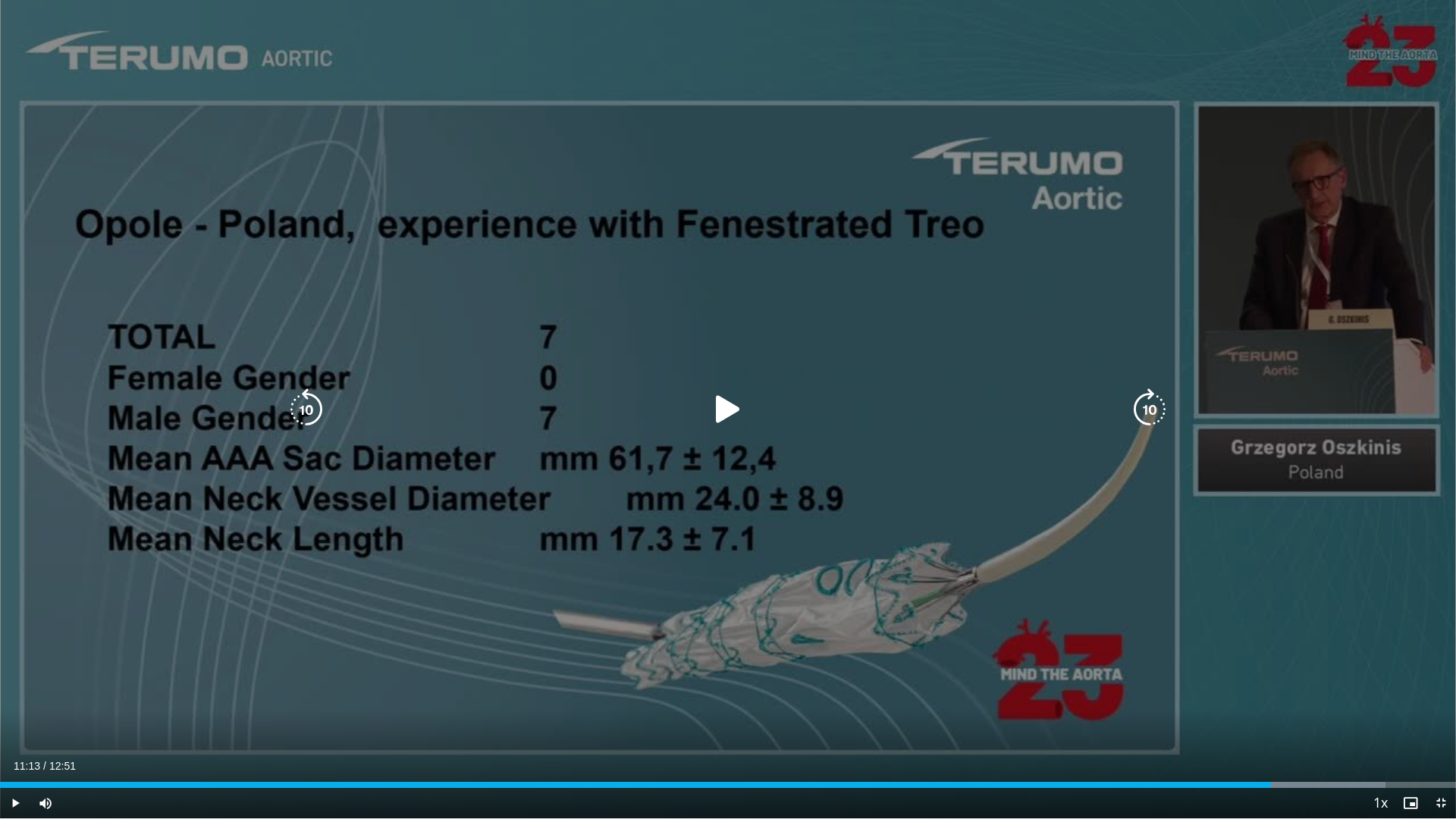click on "10 seconds
Tap to unmute" at bounding box center (728, 409) 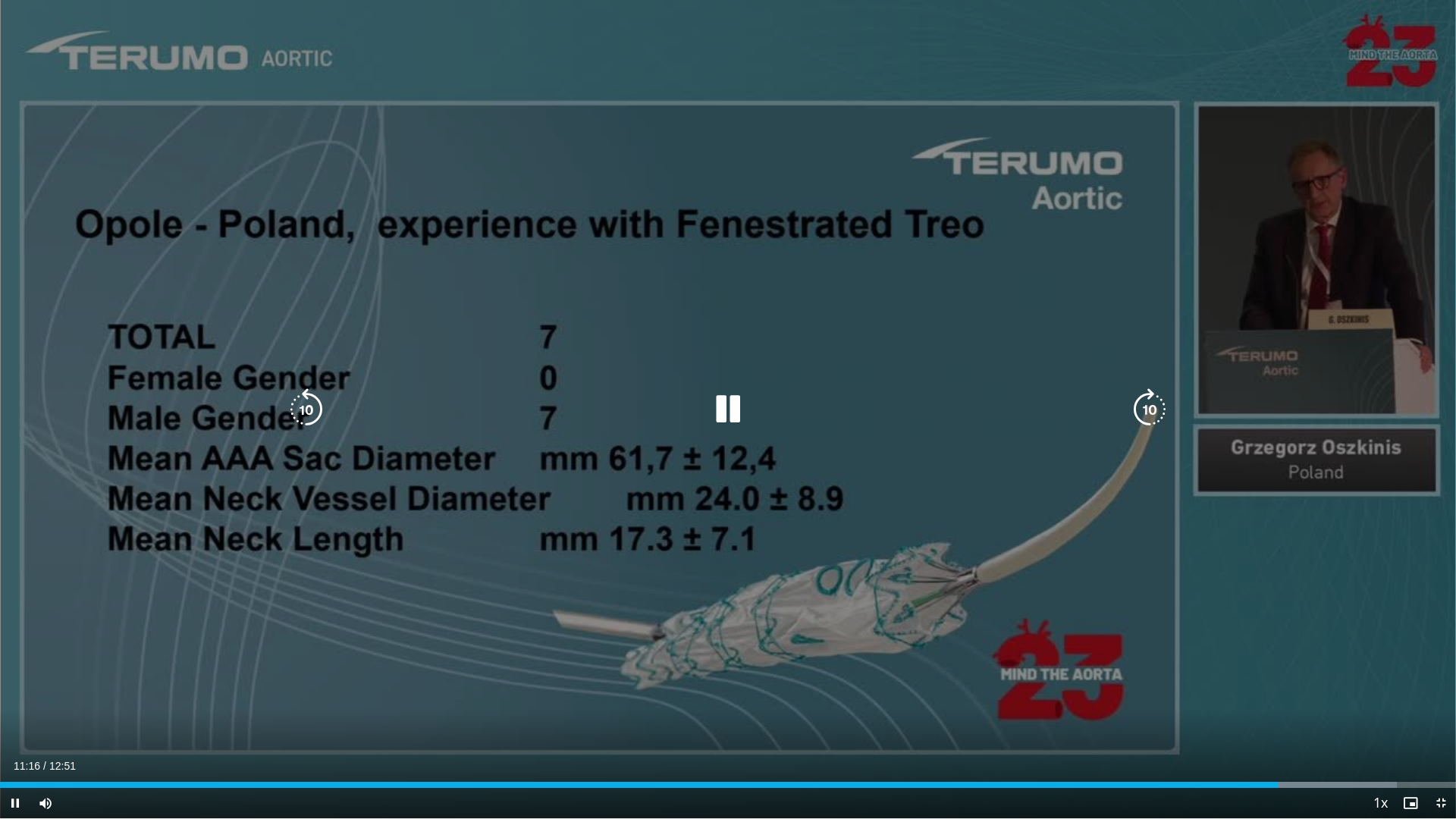 click on "10 seconds" at bounding box center (728, 17) 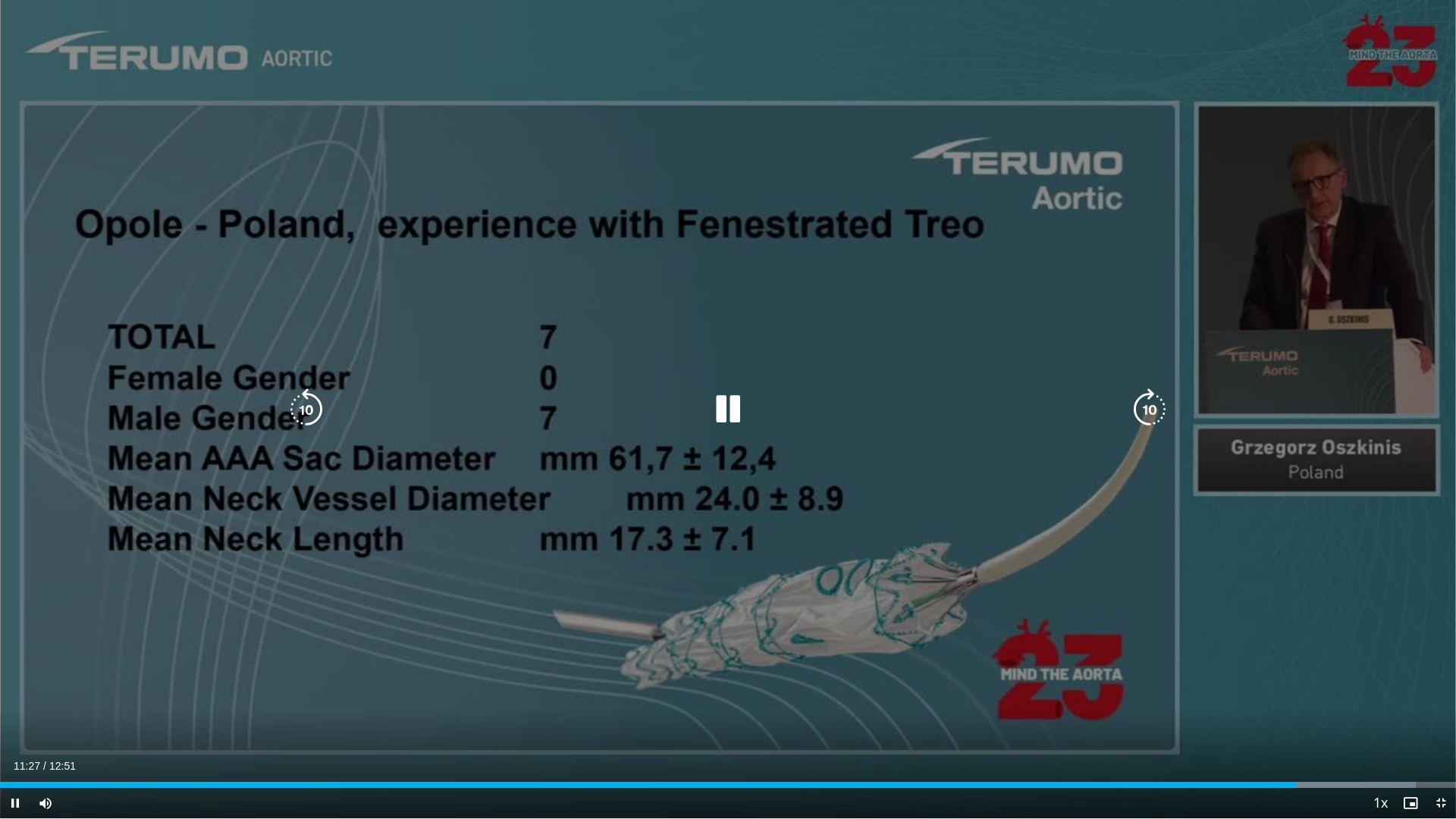 click on "10 seconds
Tap to unmute" at bounding box center [728, 409] 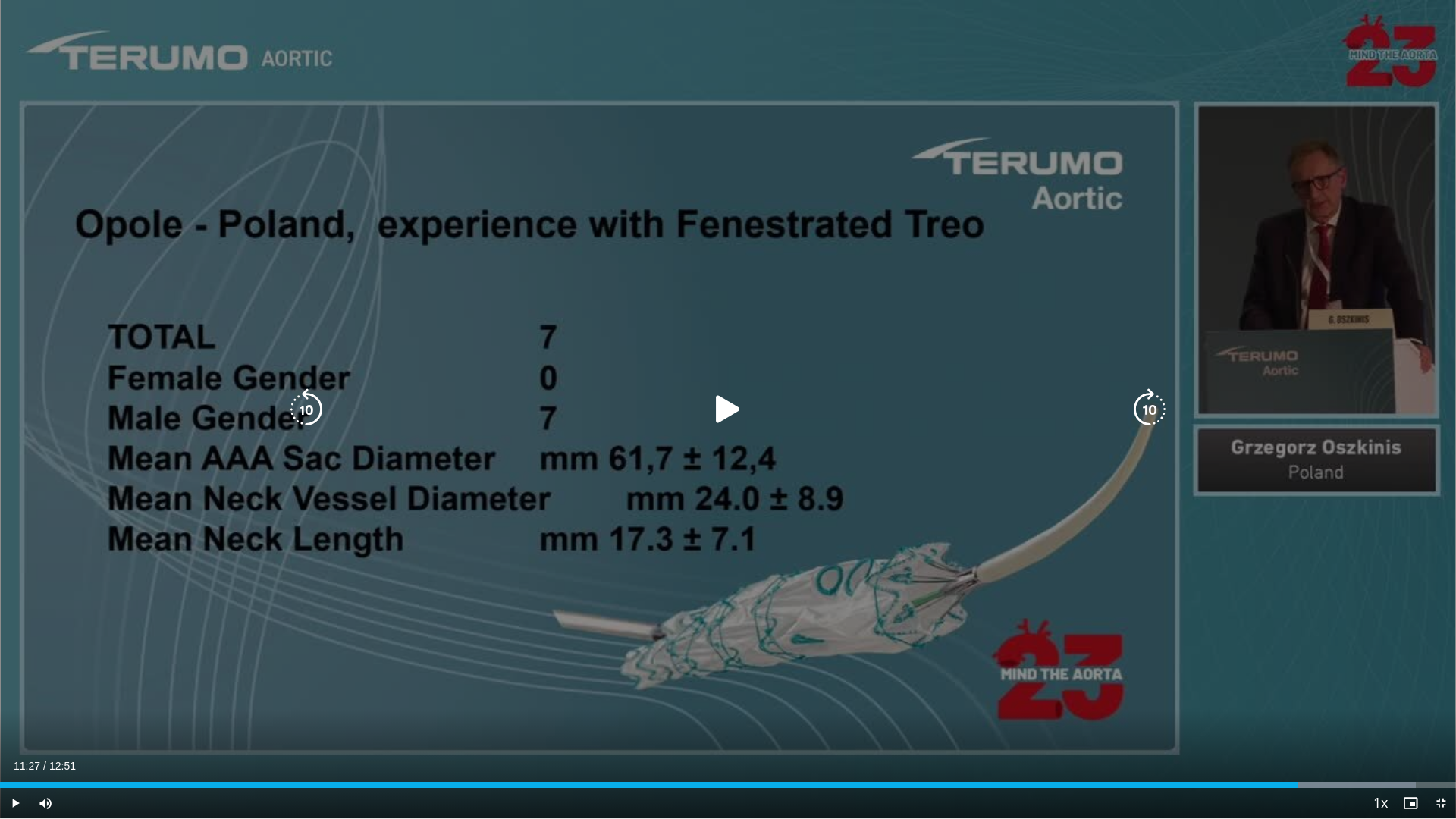 click on "10 seconds
Tap to unmute" at bounding box center [728, 409] 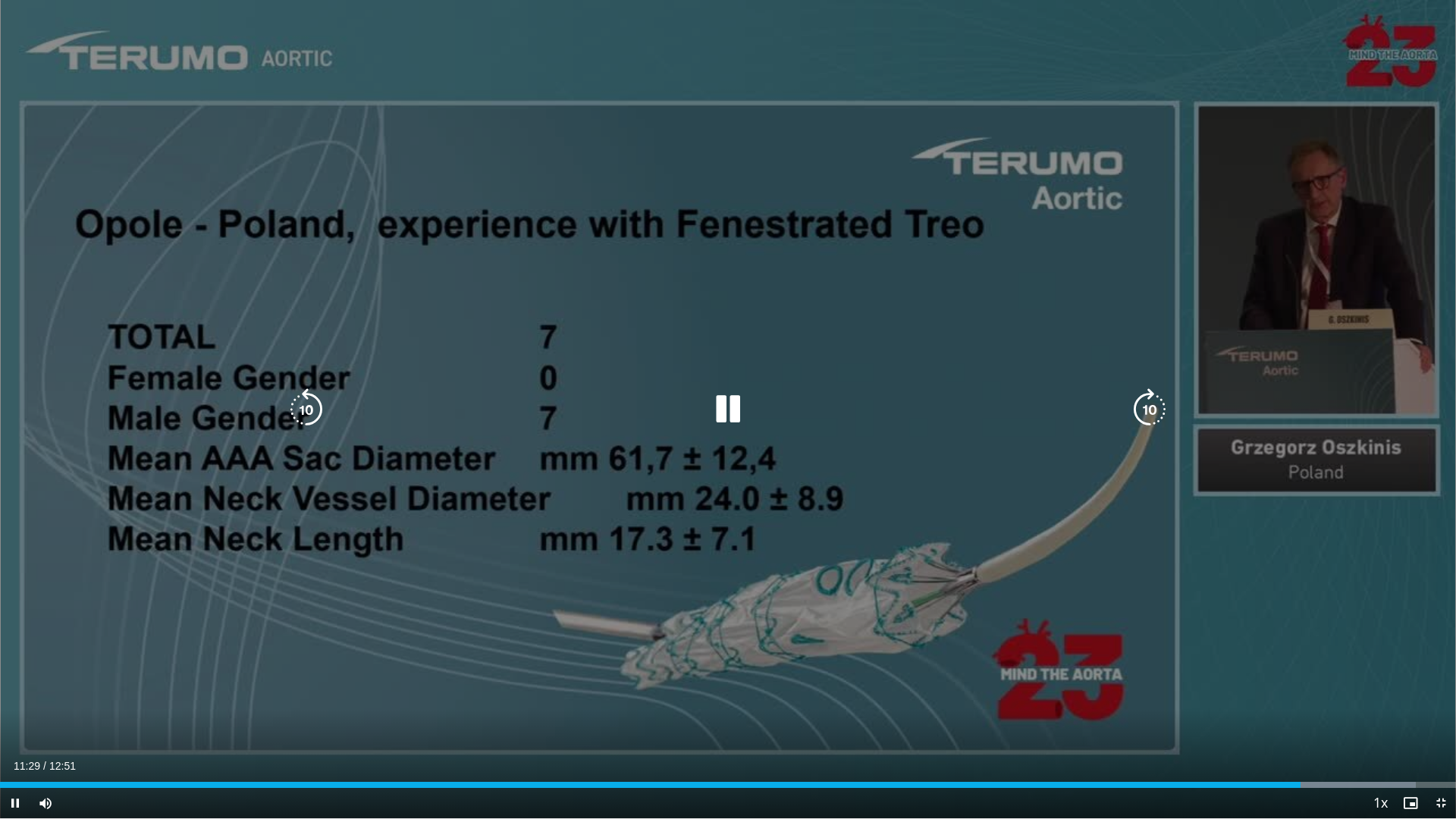 drag, startPoint x: 1324, startPoint y: 9, endPoint x: 1207, endPoint y: 17, distance: 117.27319 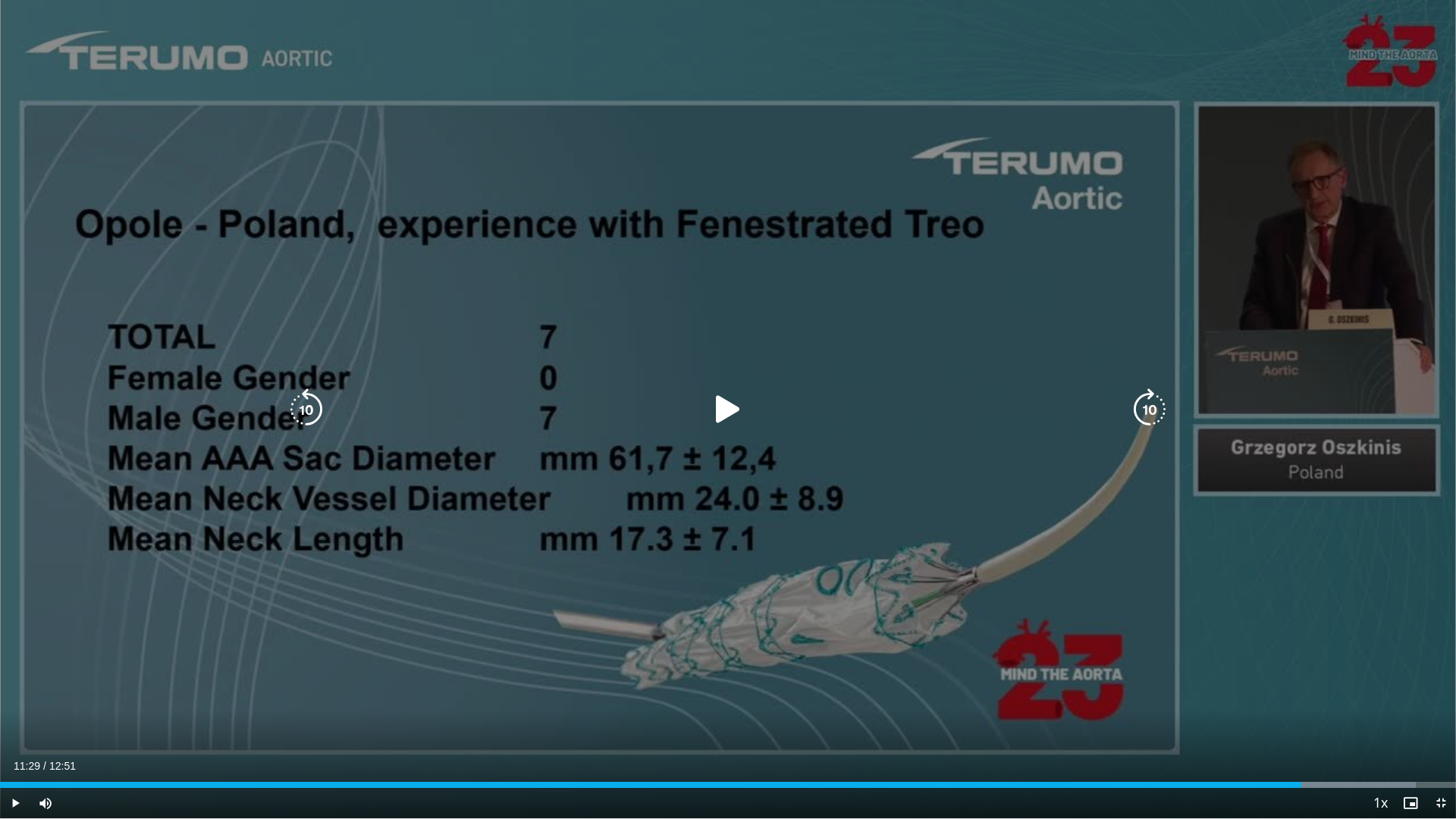 click on "10 seconds
Tap to unmute" at bounding box center [728, 409] 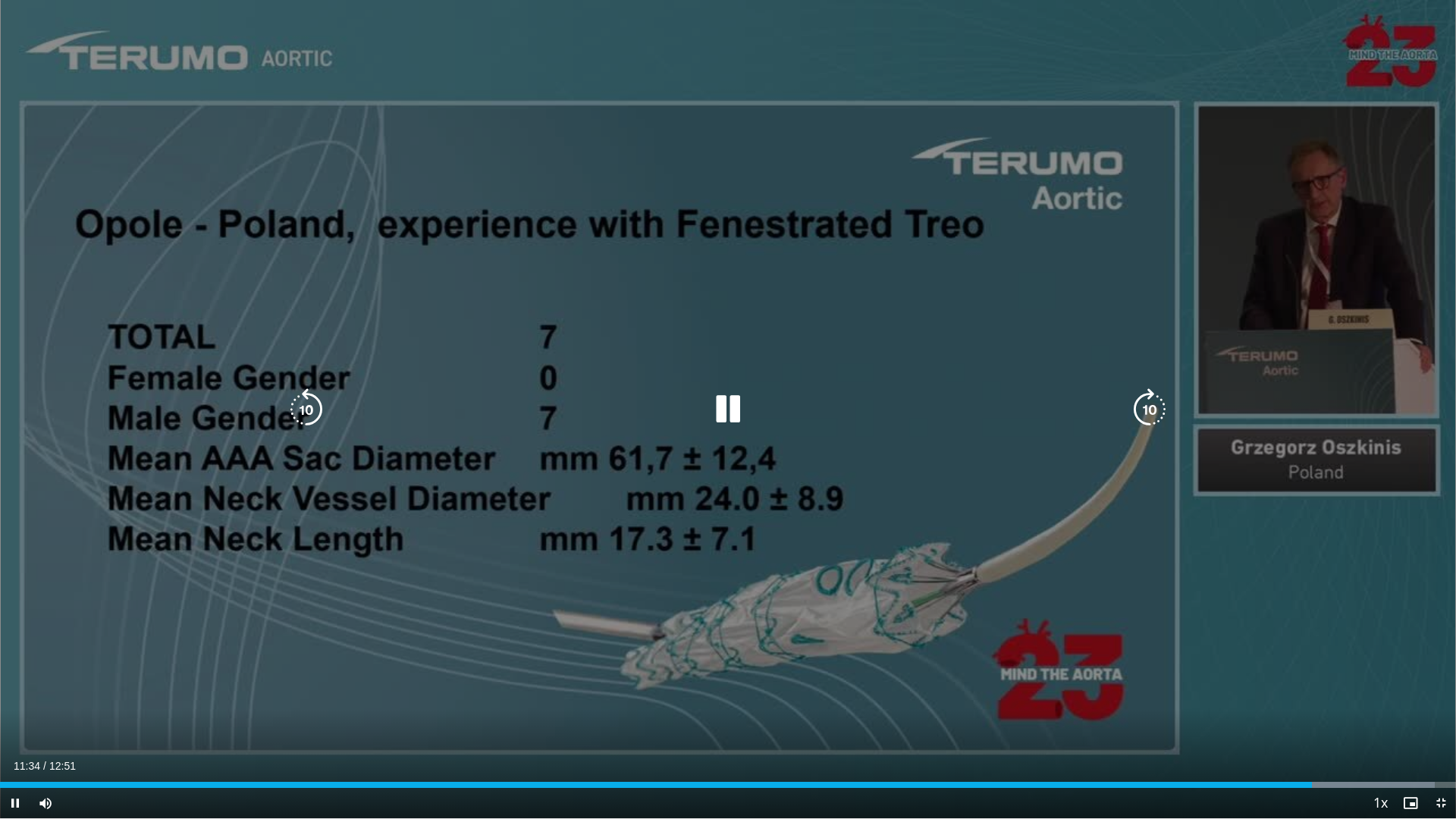 click on "10 seconds
Tap to unmute" at bounding box center [728, 409] 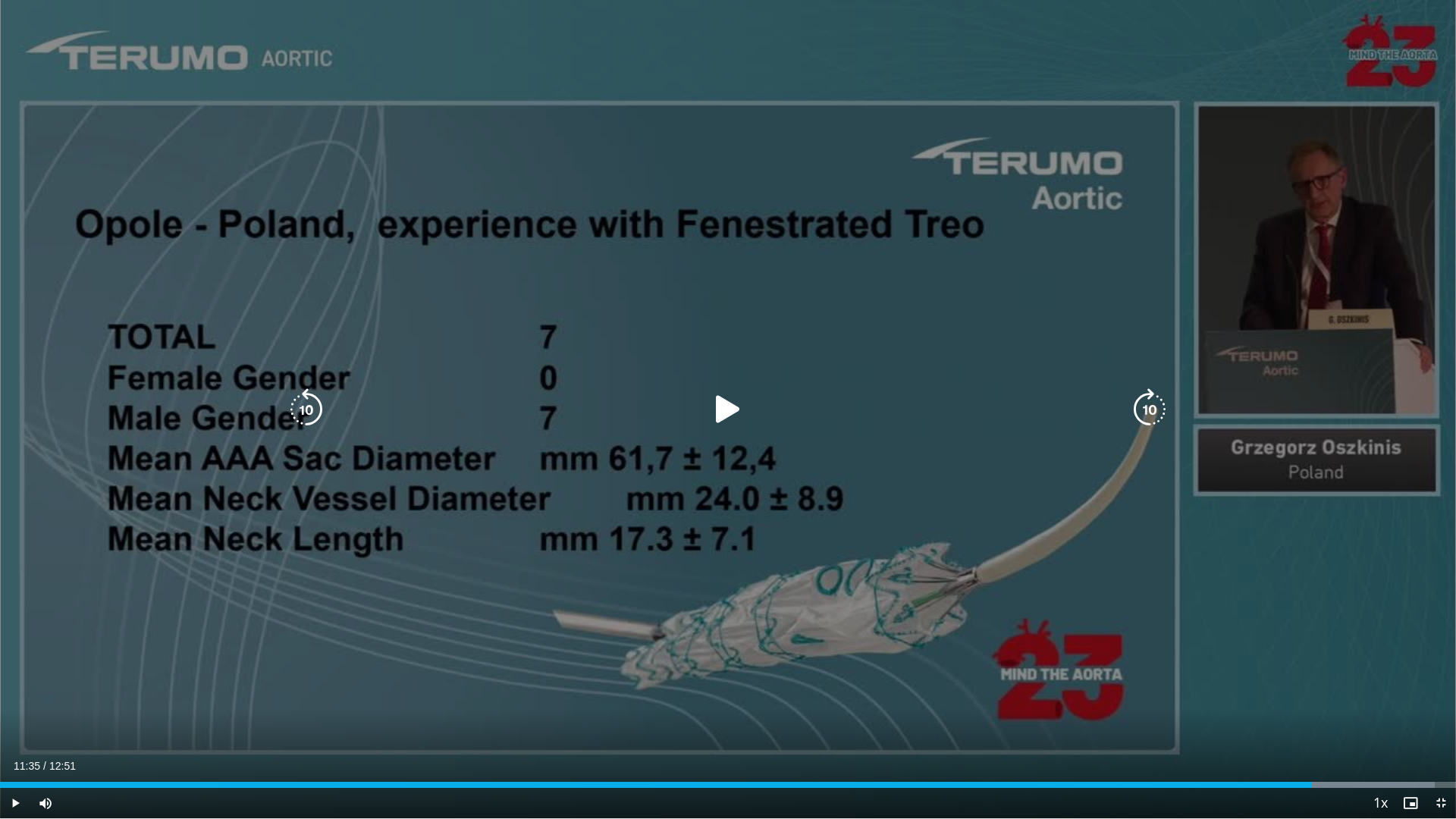 click on "10 seconds
Tap to unmute" at bounding box center (728, 409) 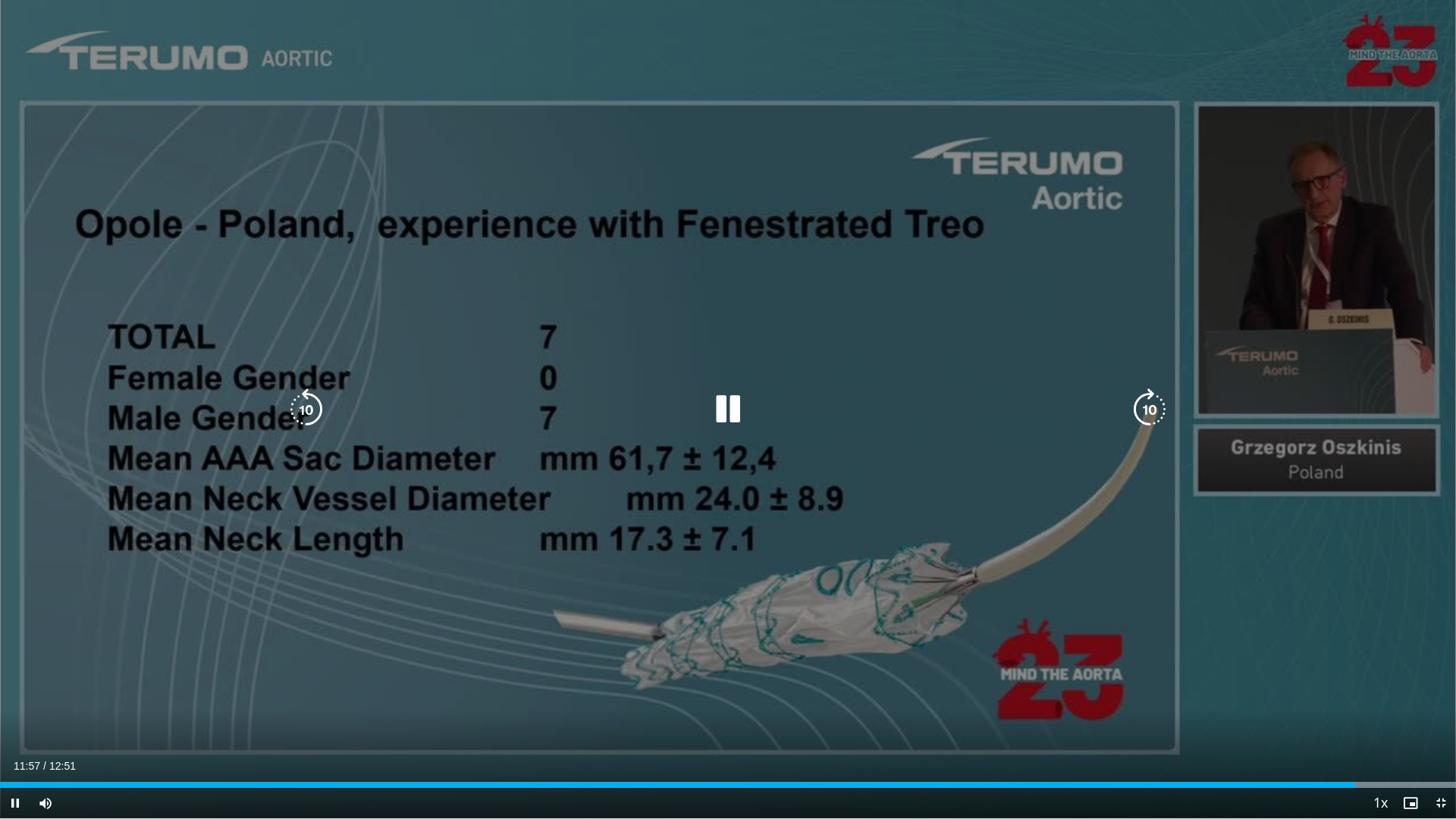 click on "10 seconds
Tap to unmute" at bounding box center [728, 409] 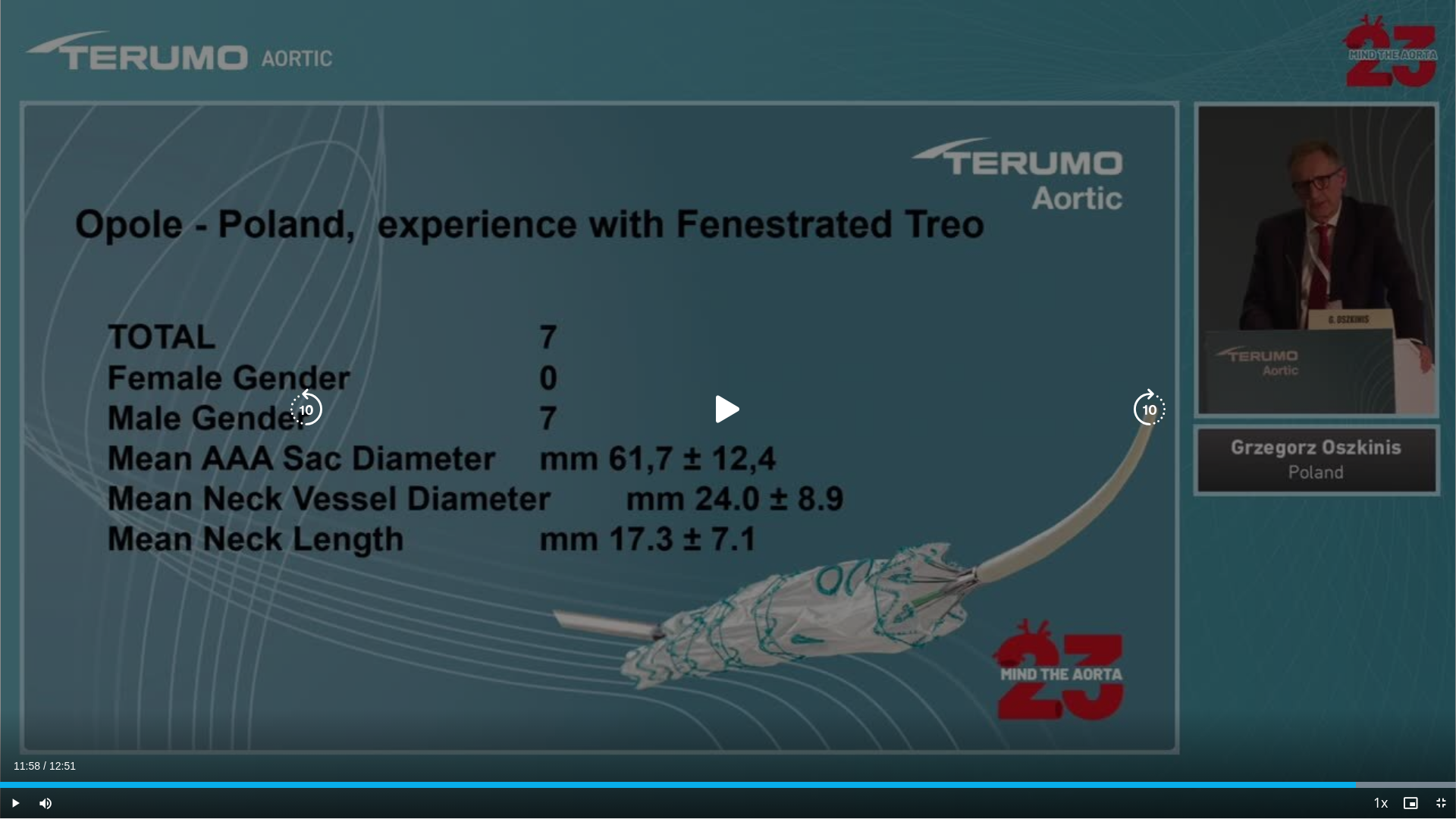 click on "10 seconds
Tap to unmute" at bounding box center [728, 409] 